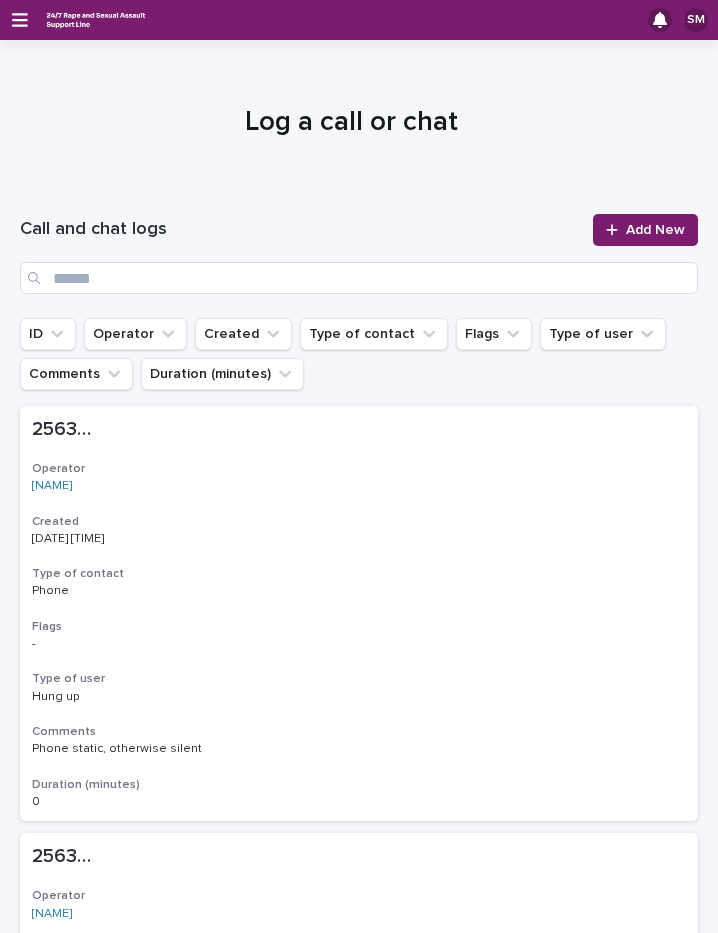 scroll, scrollTop: 0, scrollLeft: 0, axis: both 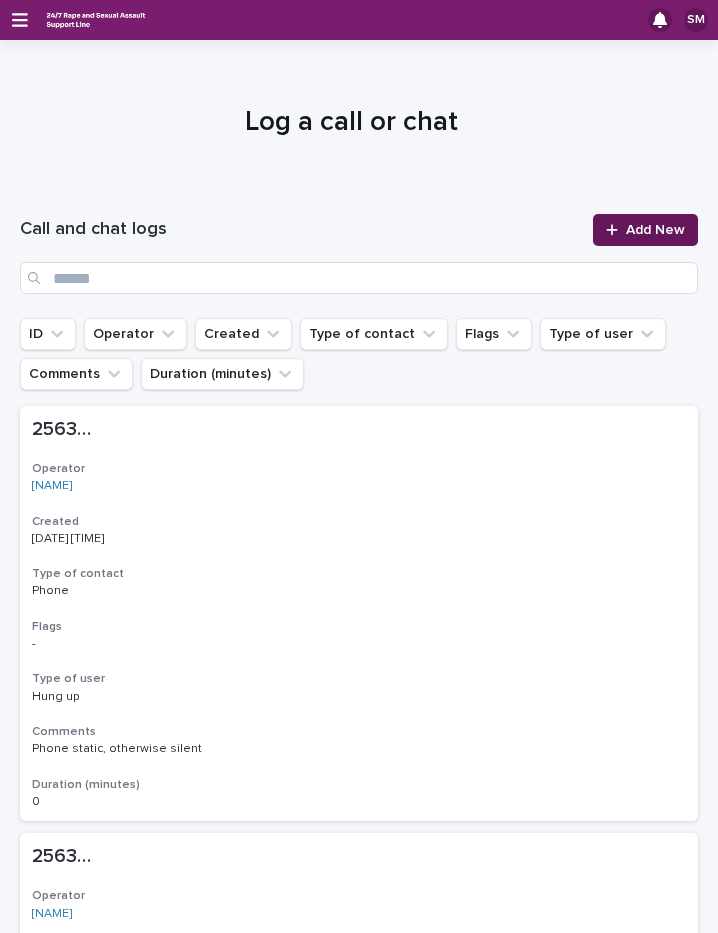 click on "Add New" at bounding box center (655, 230) 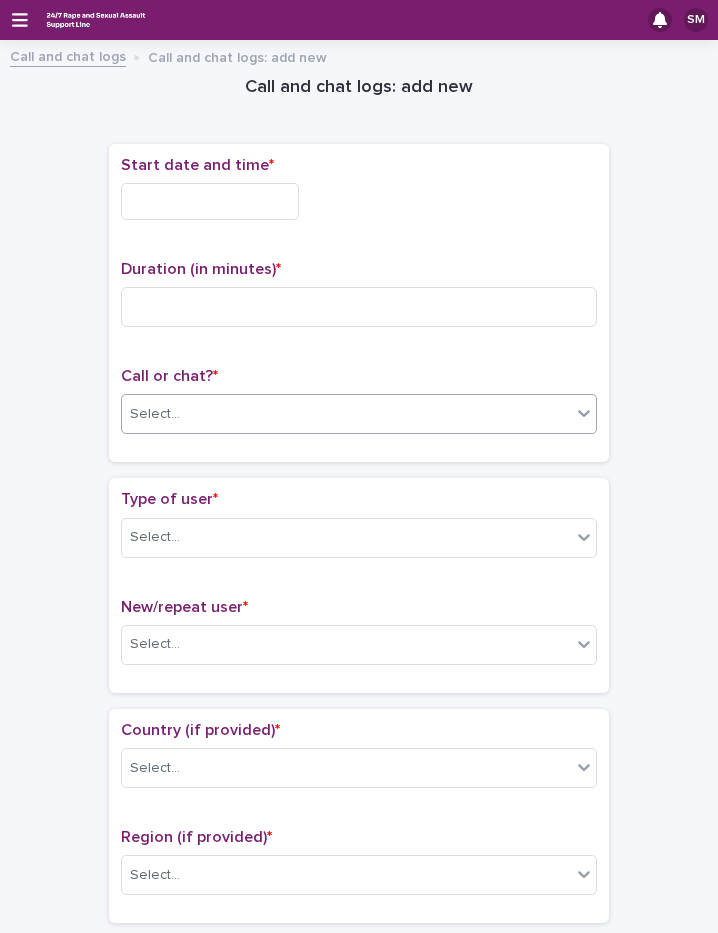 click on "Select..." at bounding box center (346, 414) 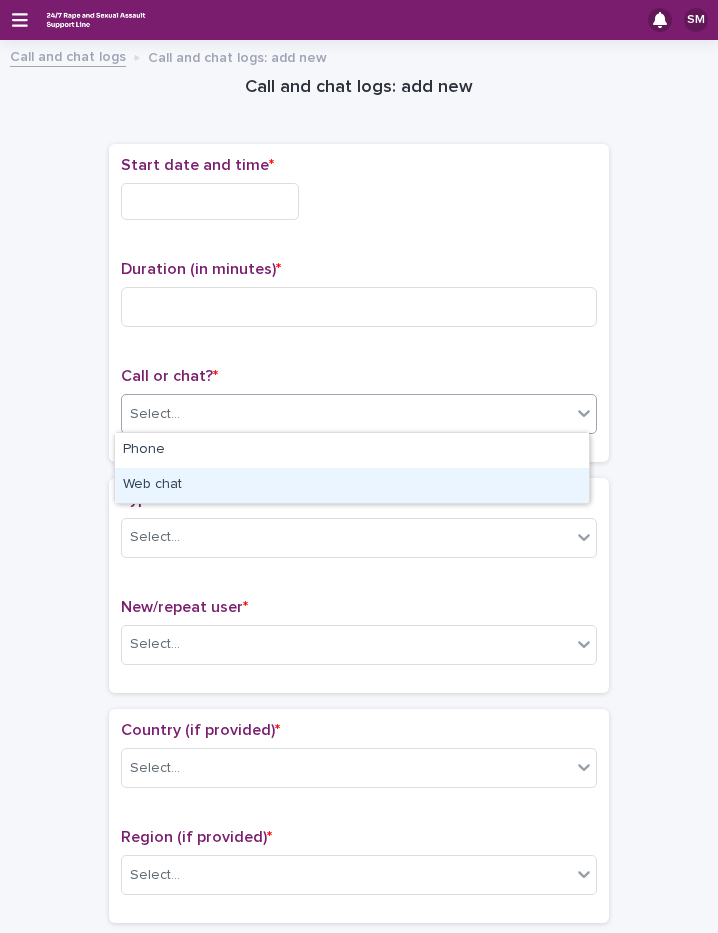 click on "Web chat" at bounding box center (352, 485) 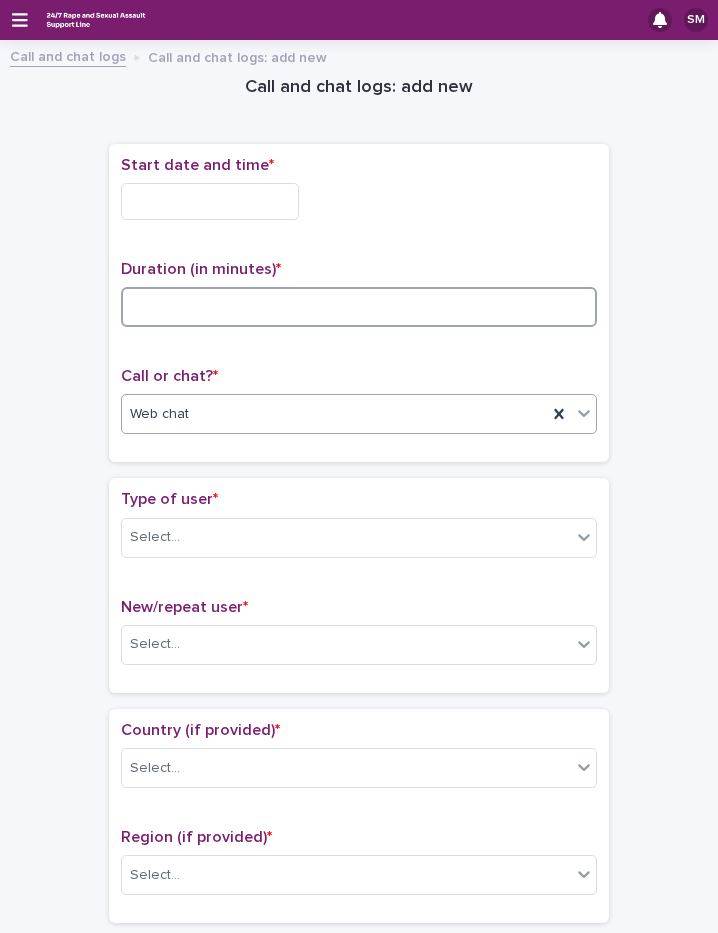 click at bounding box center (359, 307) 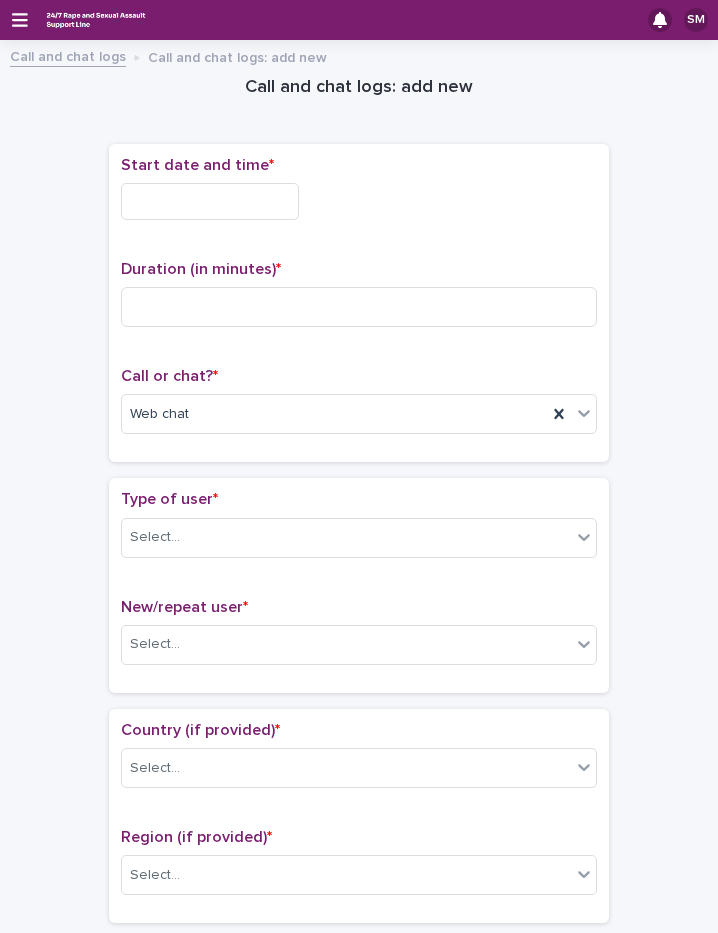 click at bounding box center [210, 201] 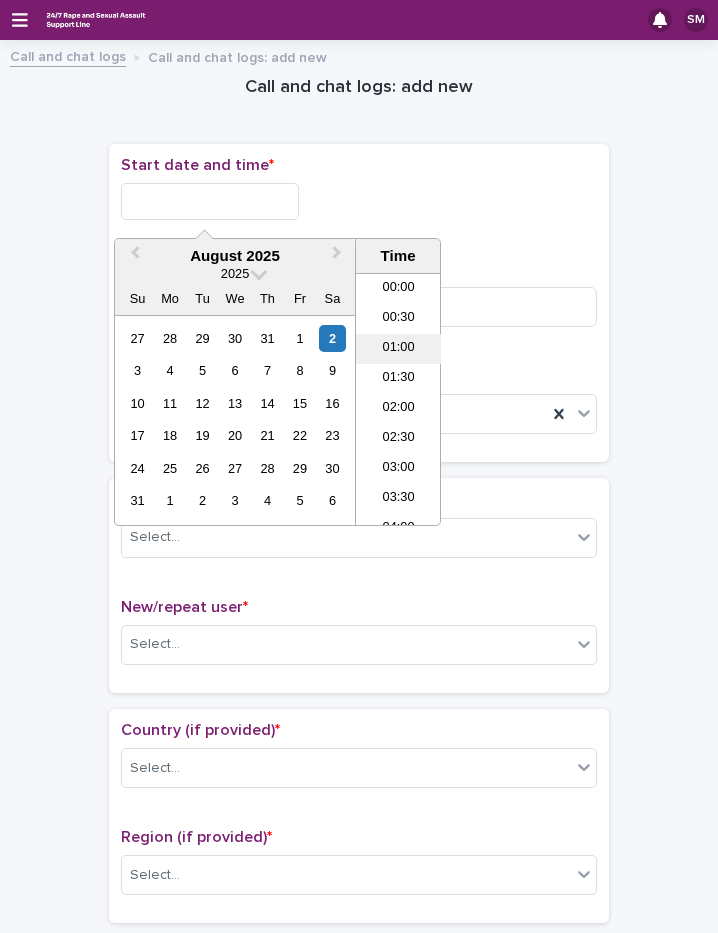 click on "01:00" at bounding box center (398, 349) 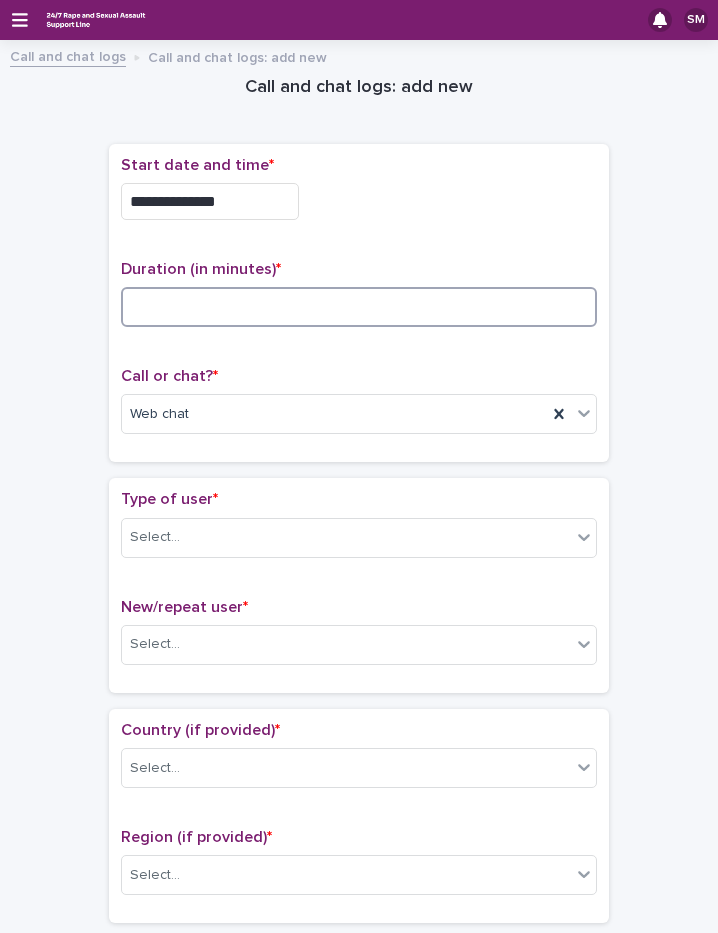 click at bounding box center [359, 307] 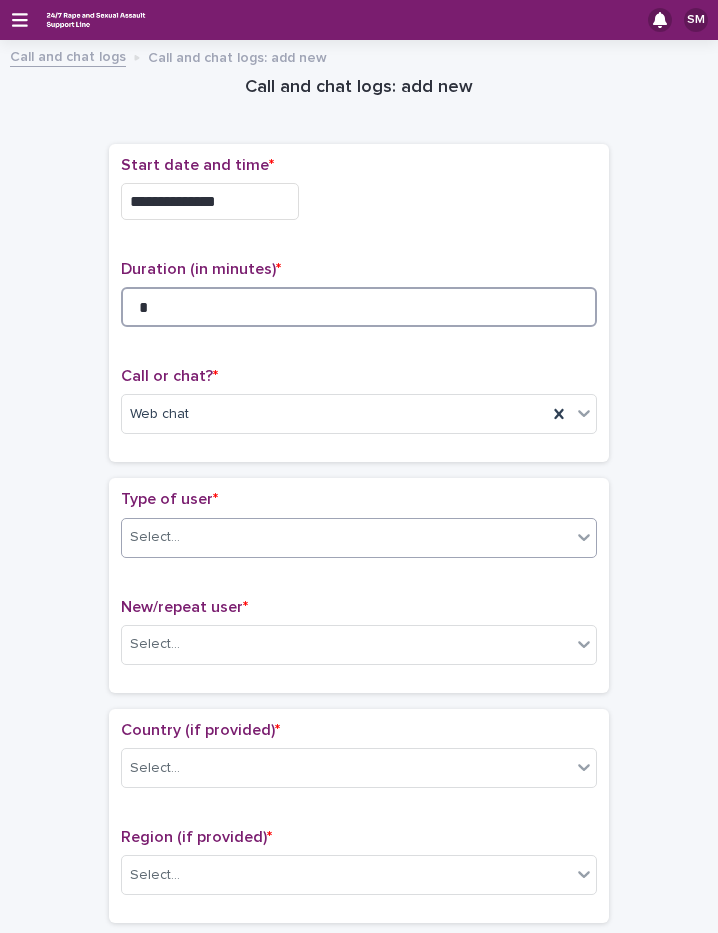 type on "*" 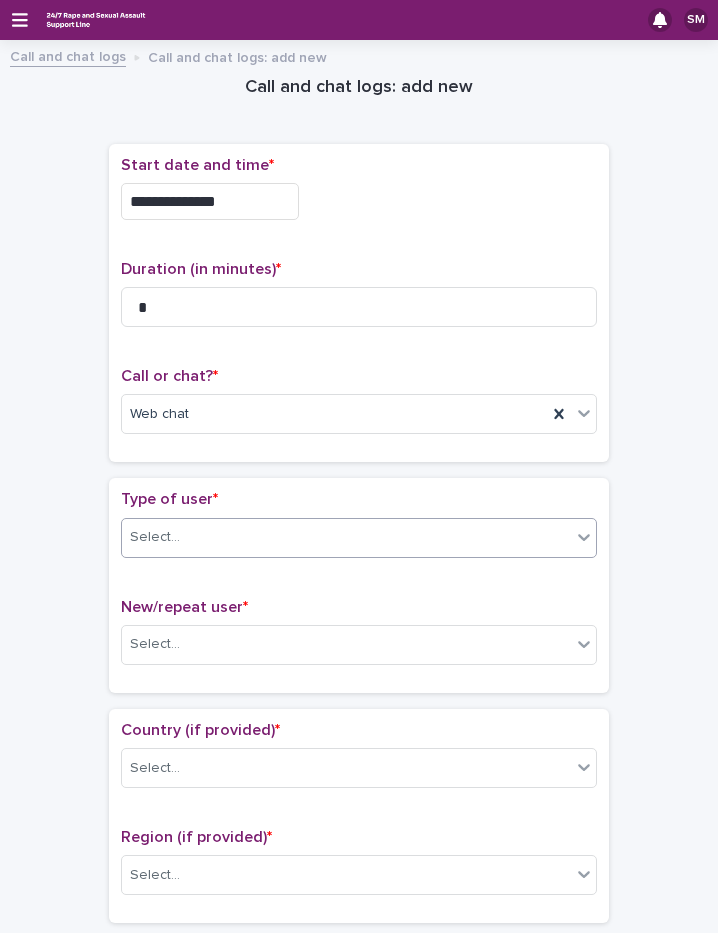 click on "Select..." at bounding box center [346, 537] 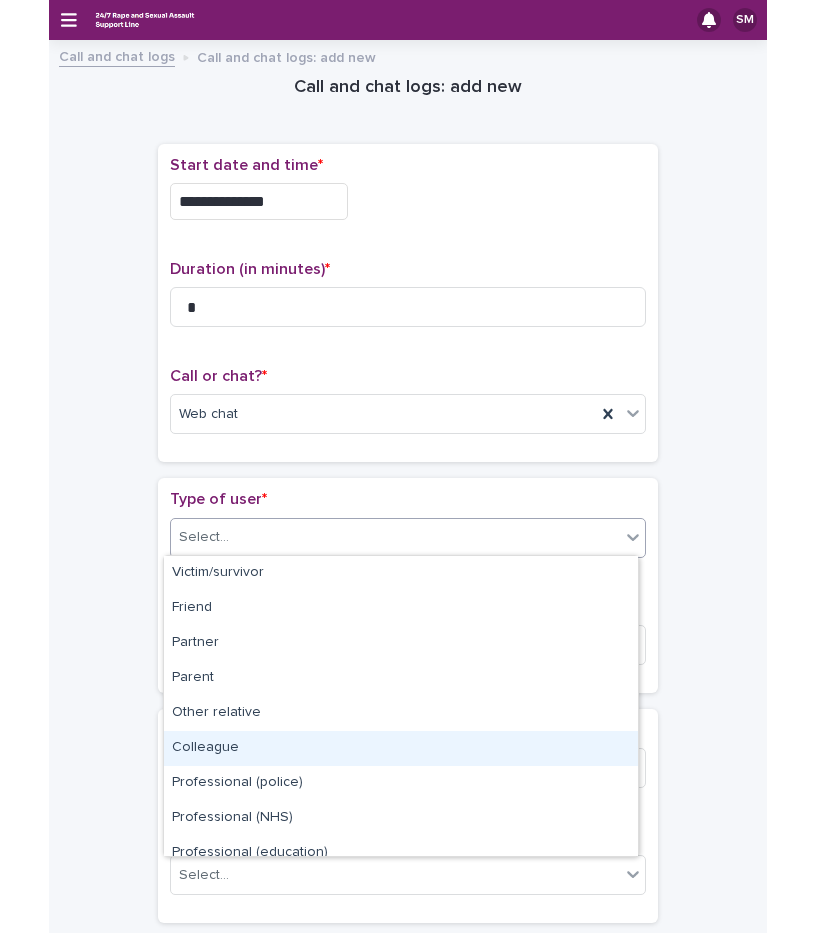 scroll, scrollTop: 225, scrollLeft: 0, axis: vertical 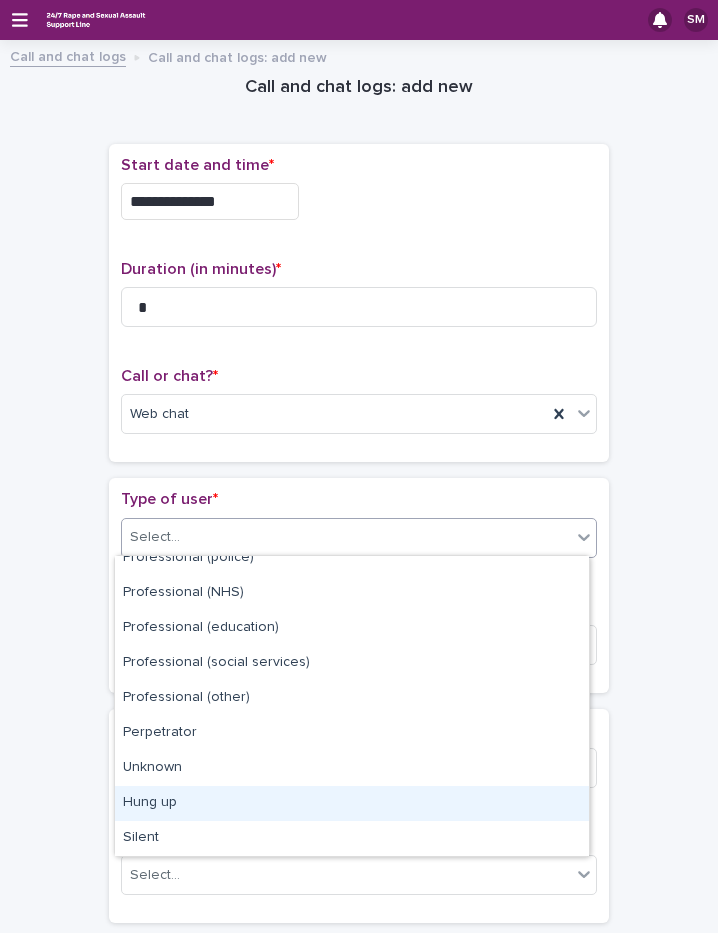click on "Hung up" at bounding box center [352, 803] 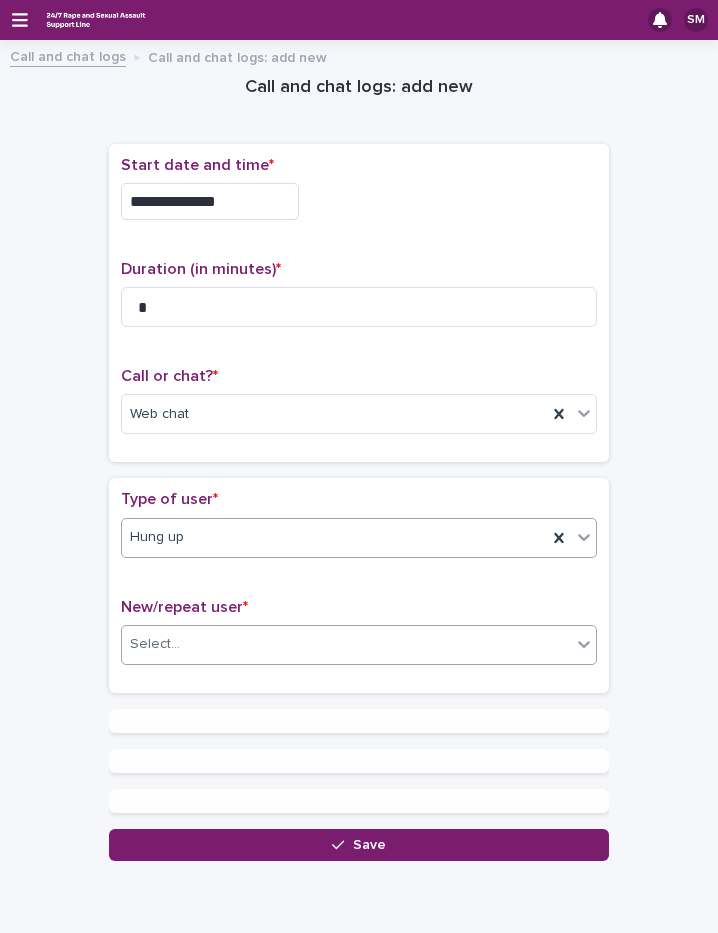 click on "Select..." at bounding box center [346, 644] 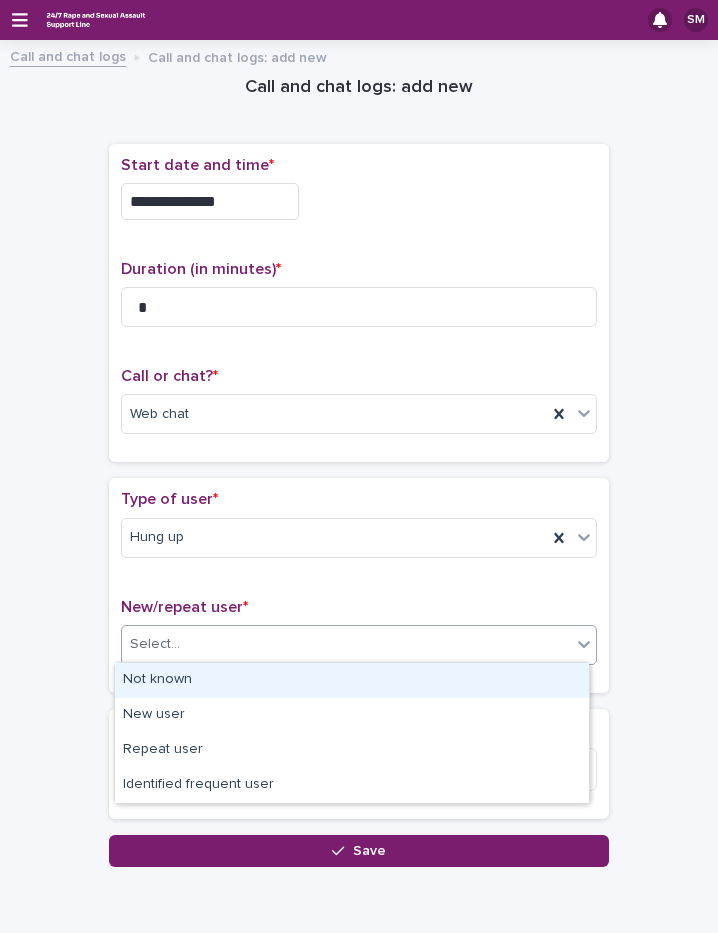 click on "Not known" at bounding box center [352, 680] 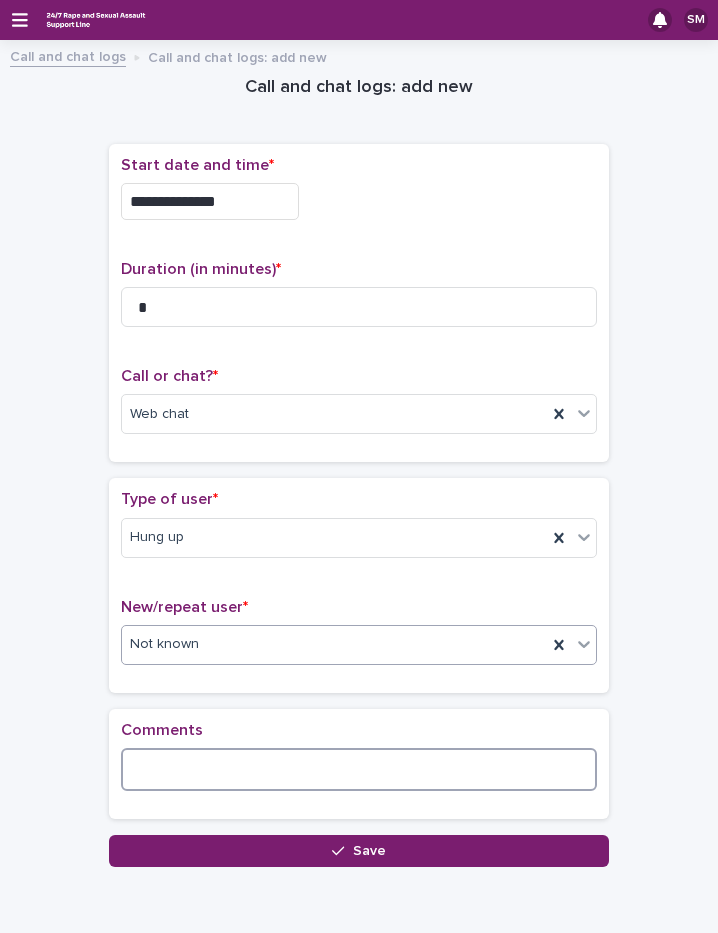click at bounding box center (359, 769) 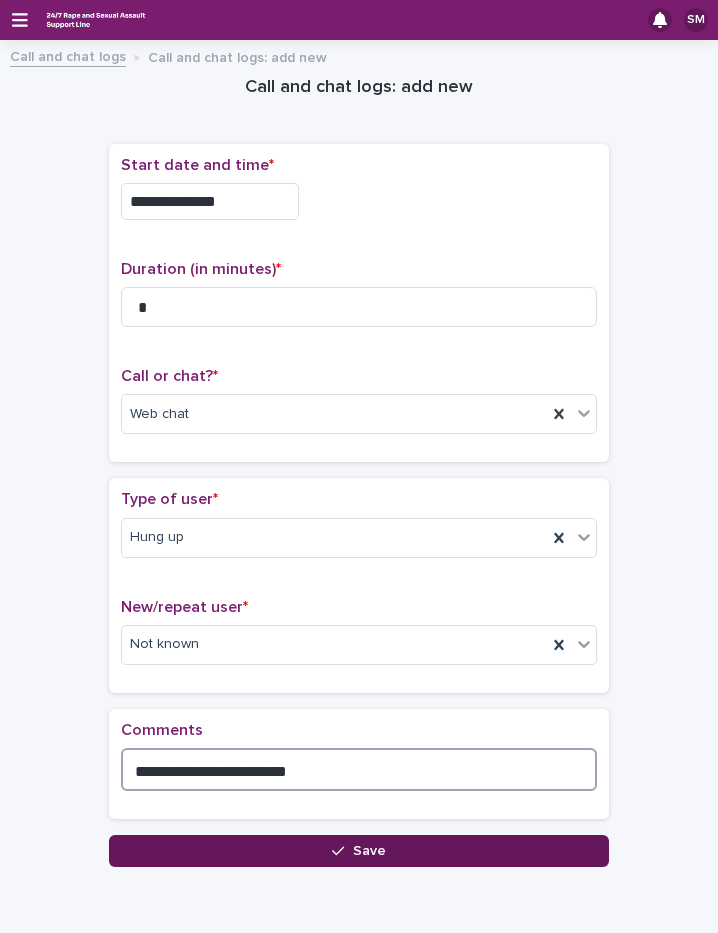 type on "**********" 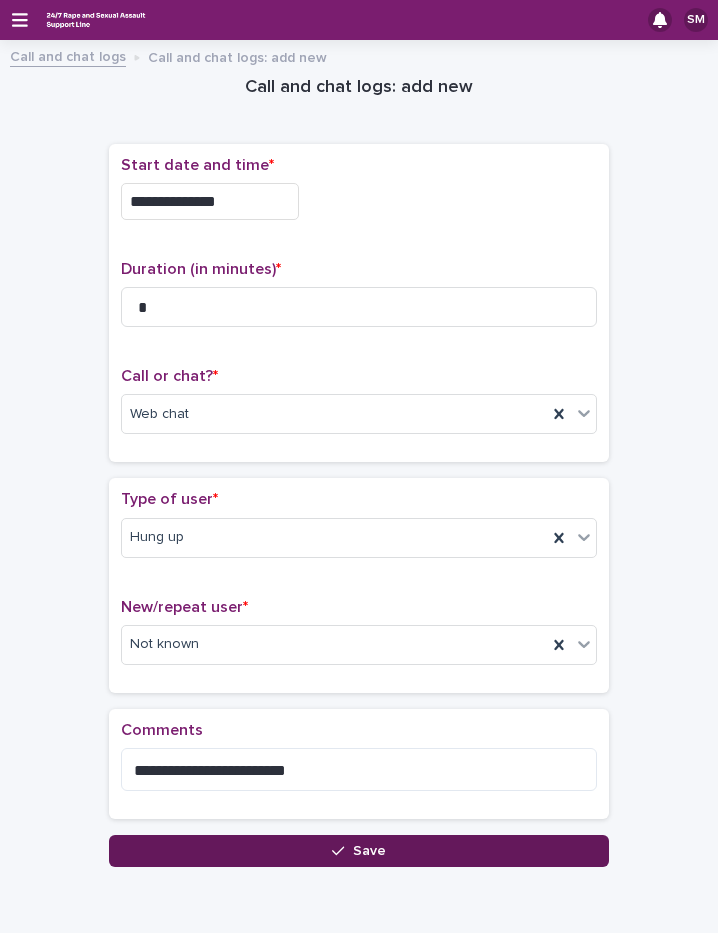 click on "Save" at bounding box center (359, 851) 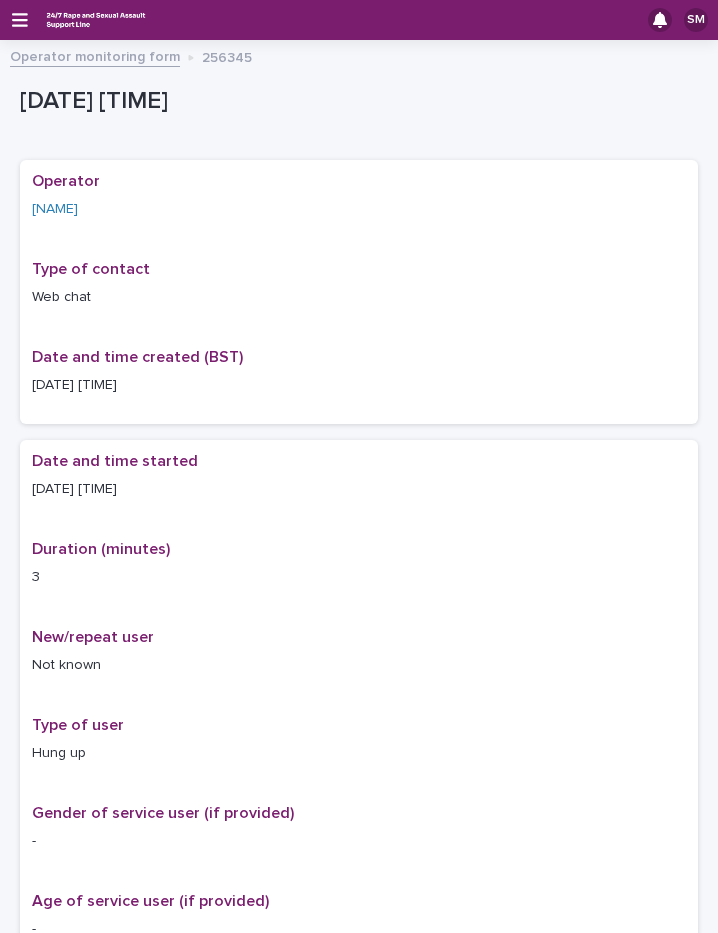 click on "Operator monitoring form" at bounding box center (95, 55) 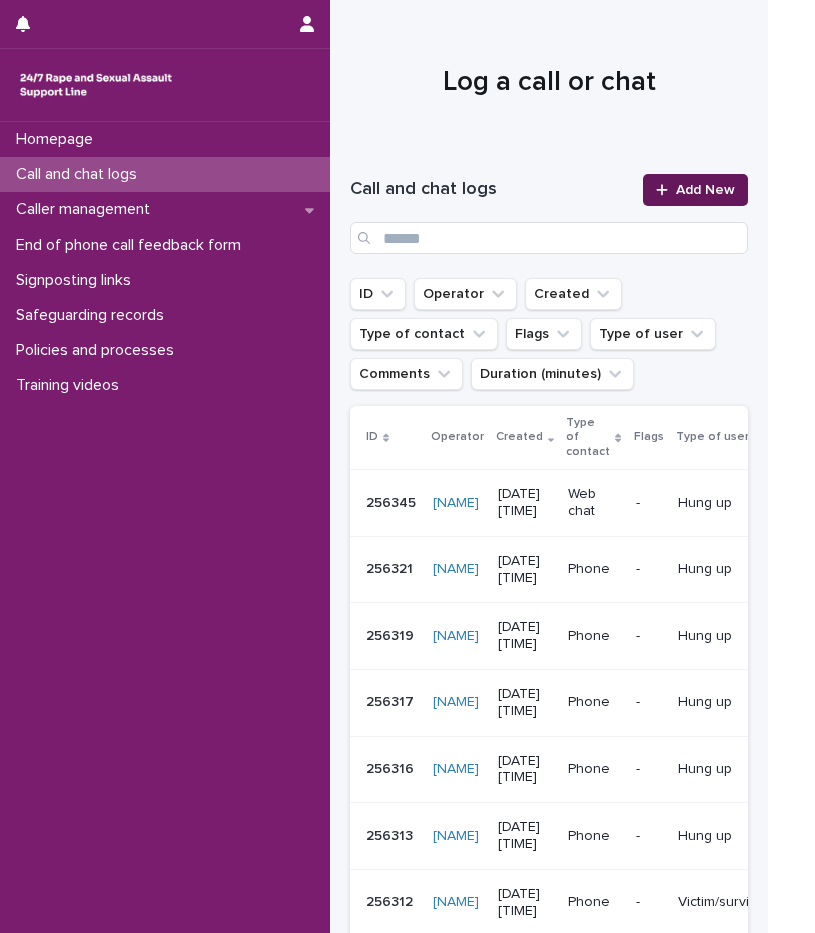 click on "Add New" at bounding box center (695, 190) 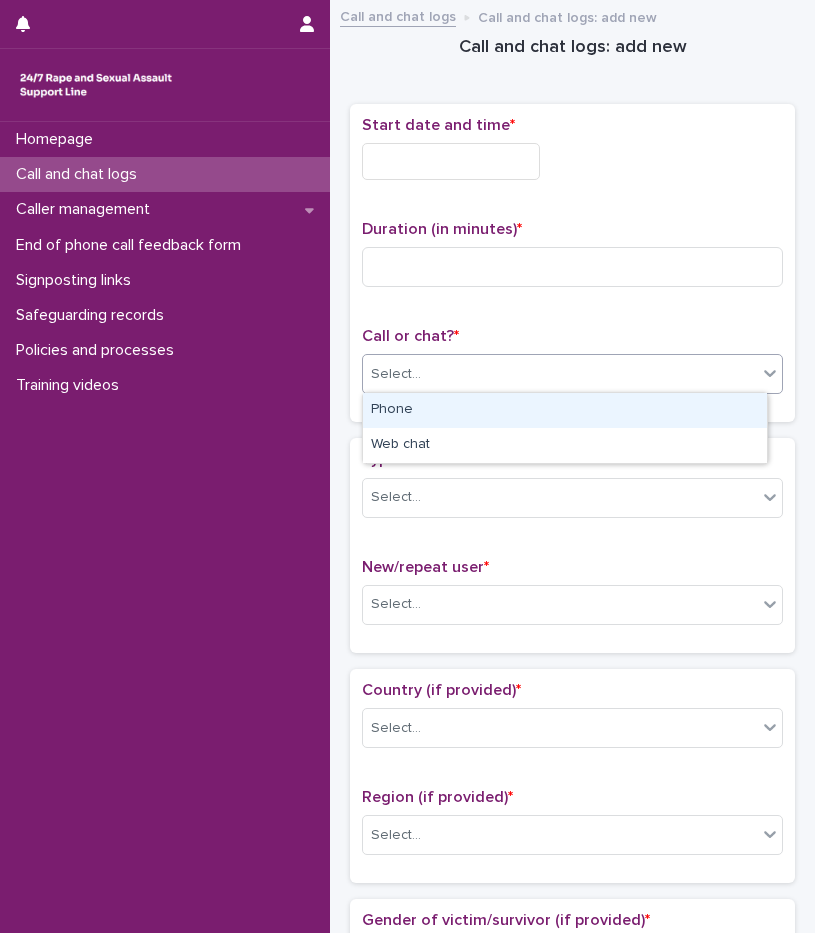 drag, startPoint x: 445, startPoint y: 369, endPoint x: 437, endPoint y: 409, distance: 40.792156 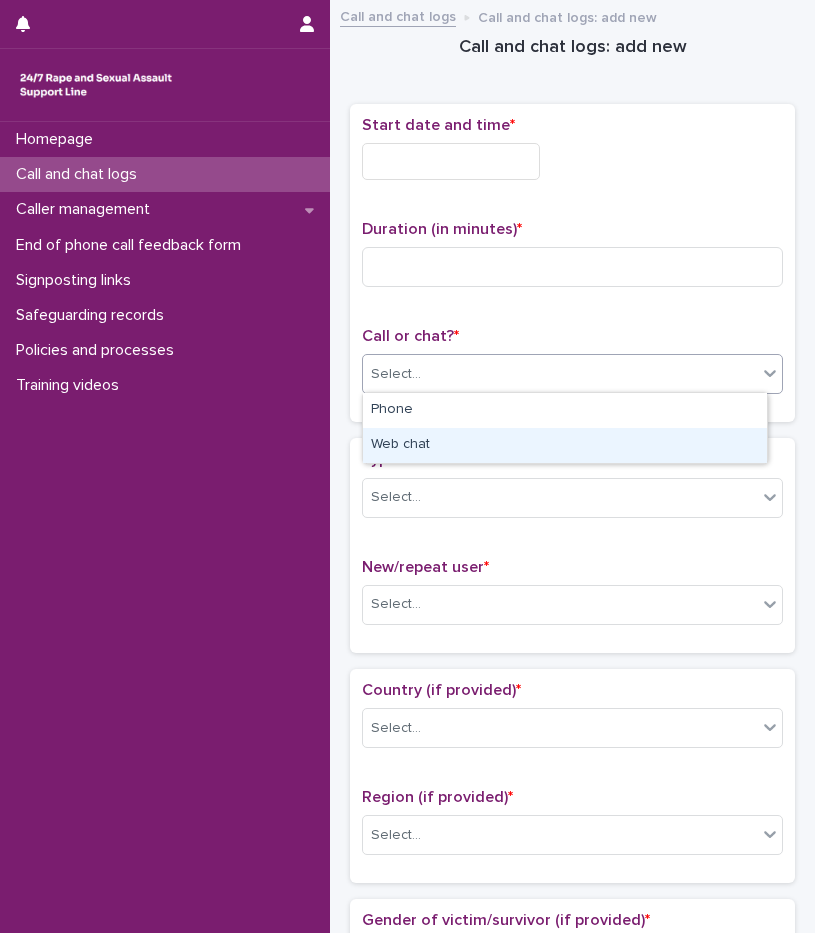 click on "Web chat" at bounding box center (565, 445) 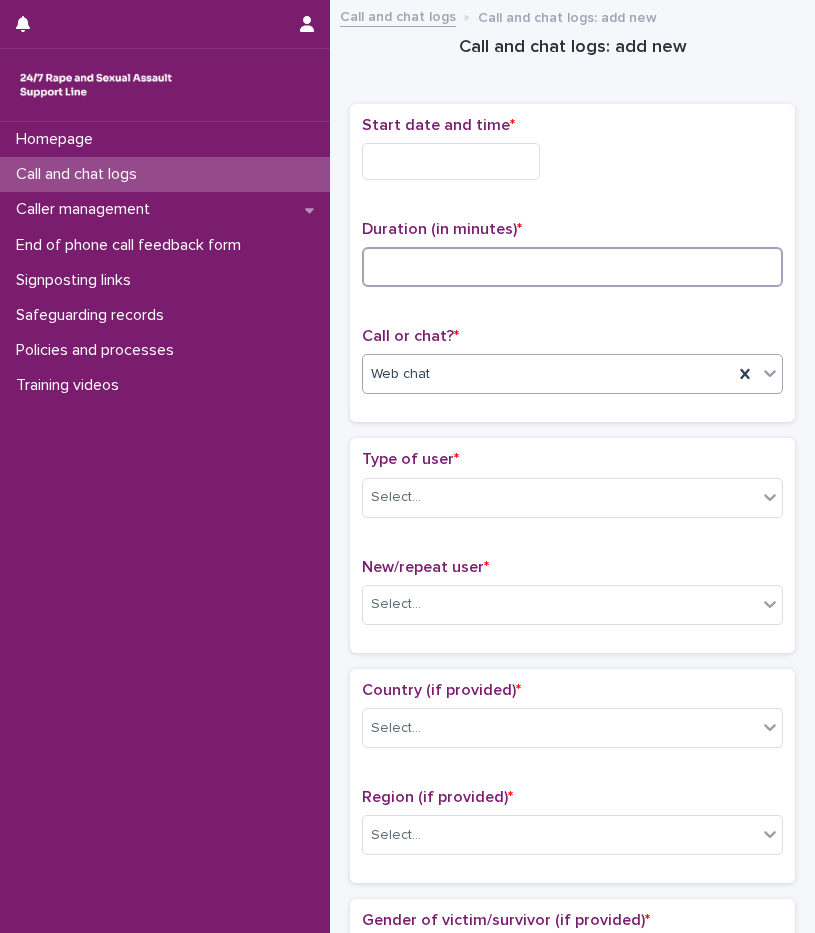 click at bounding box center [572, 267] 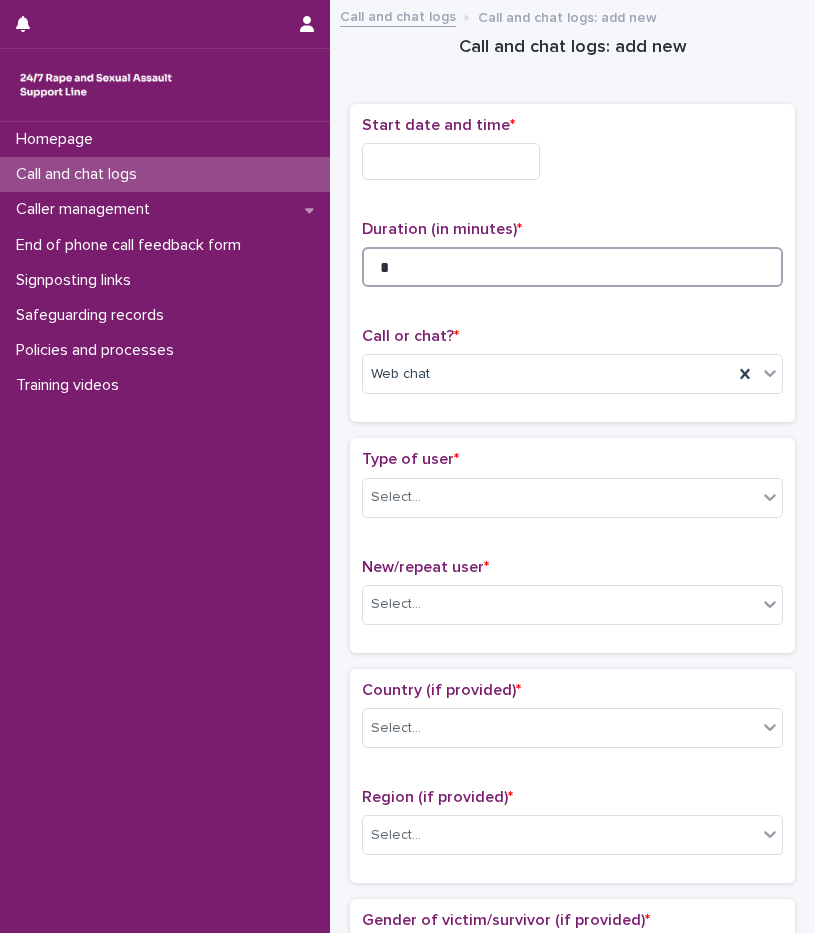type on "*" 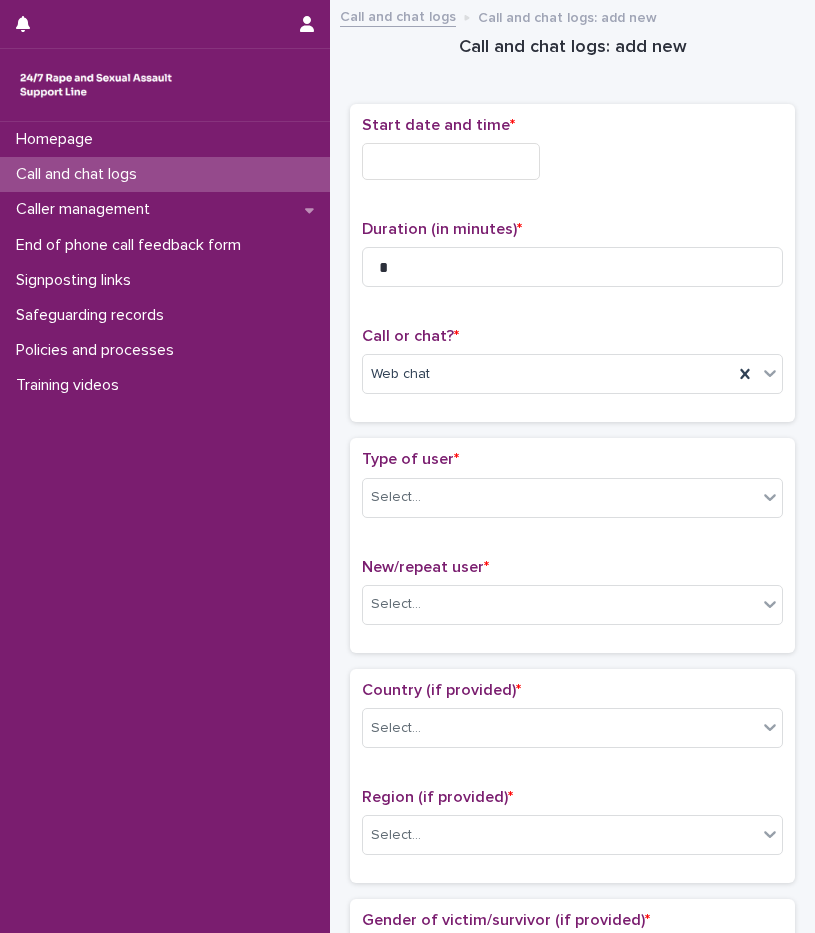 click at bounding box center [451, 161] 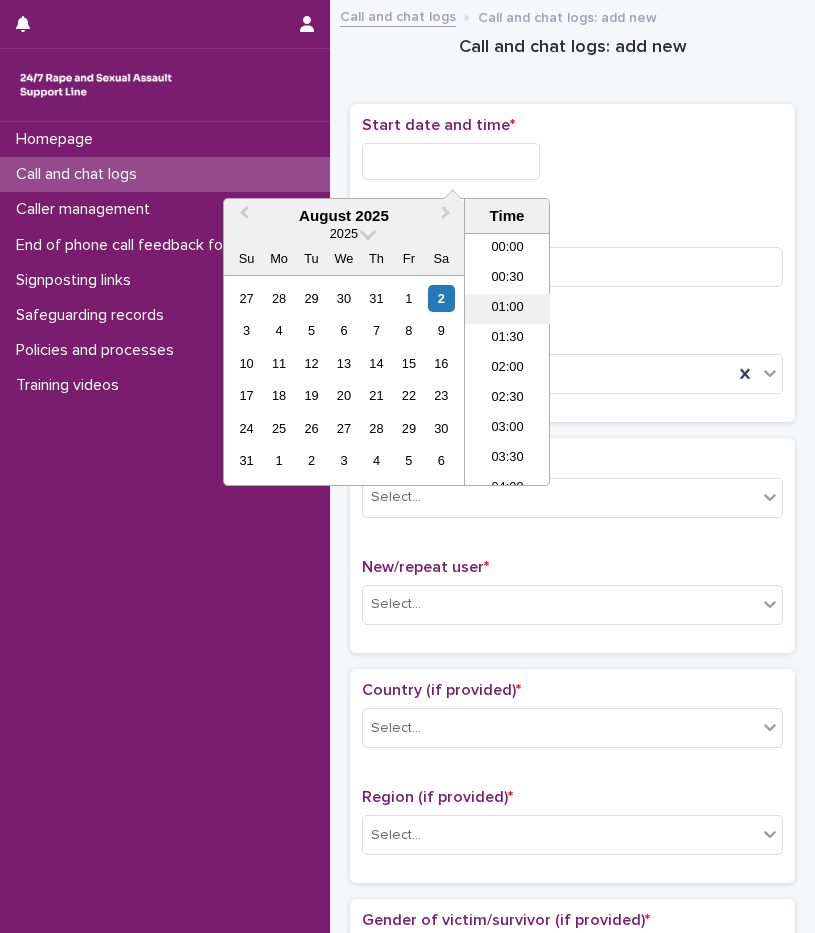 click on "01:00" at bounding box center [507, 309] 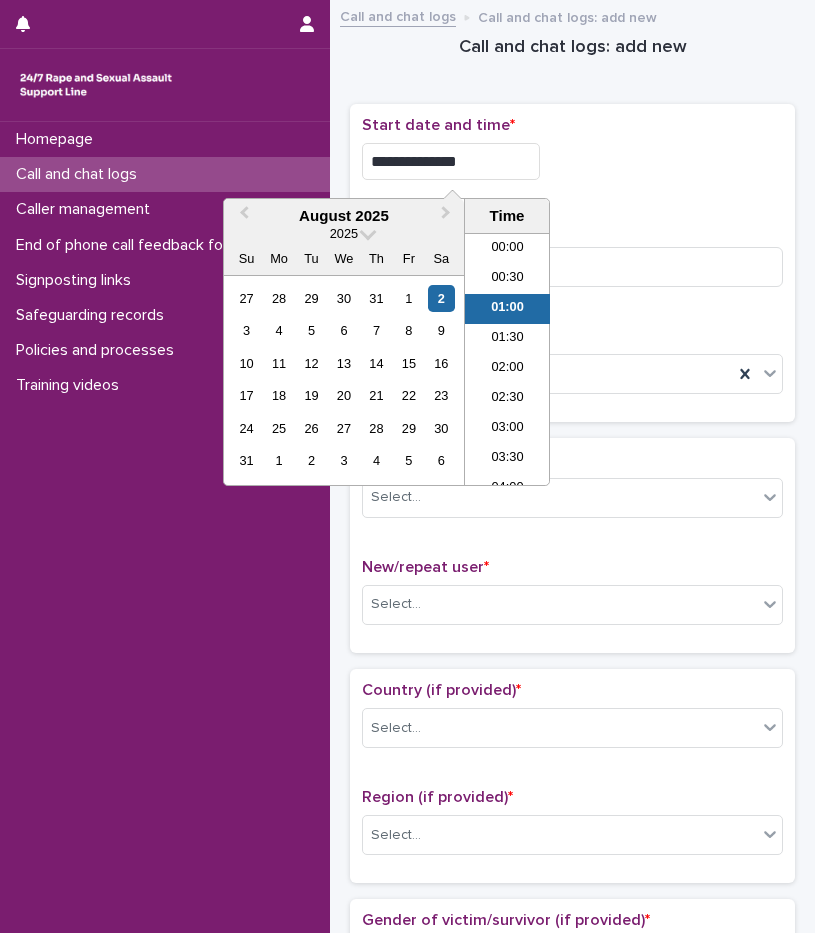click on "**********" at bounding box center (451, 161) 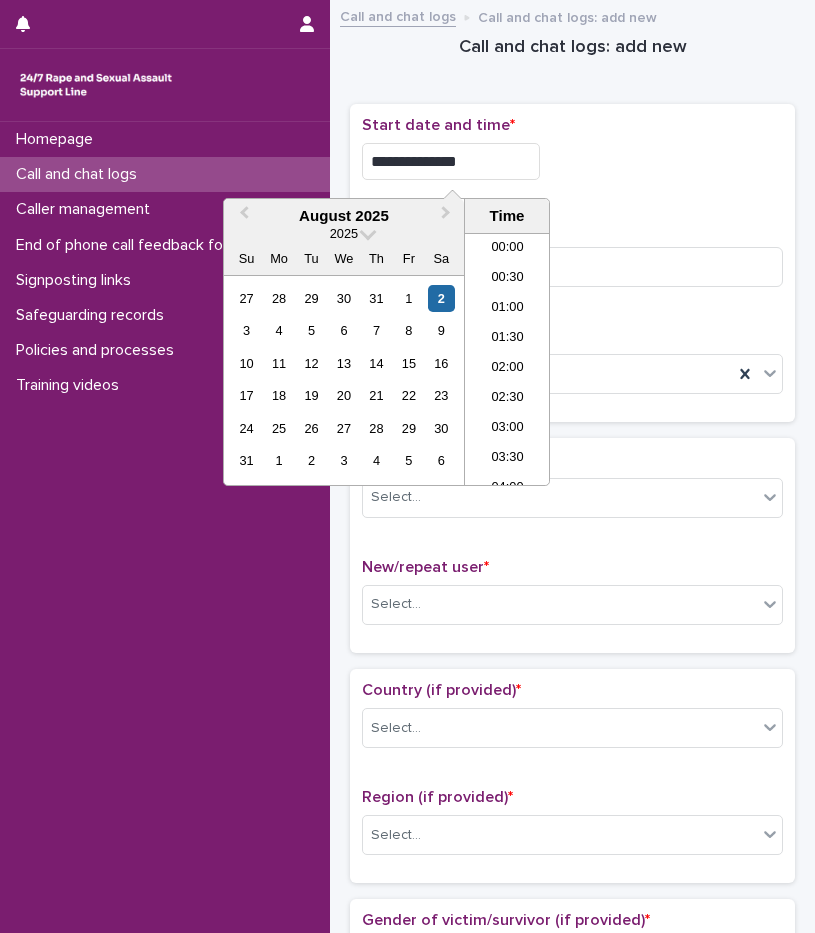 type on "**********" 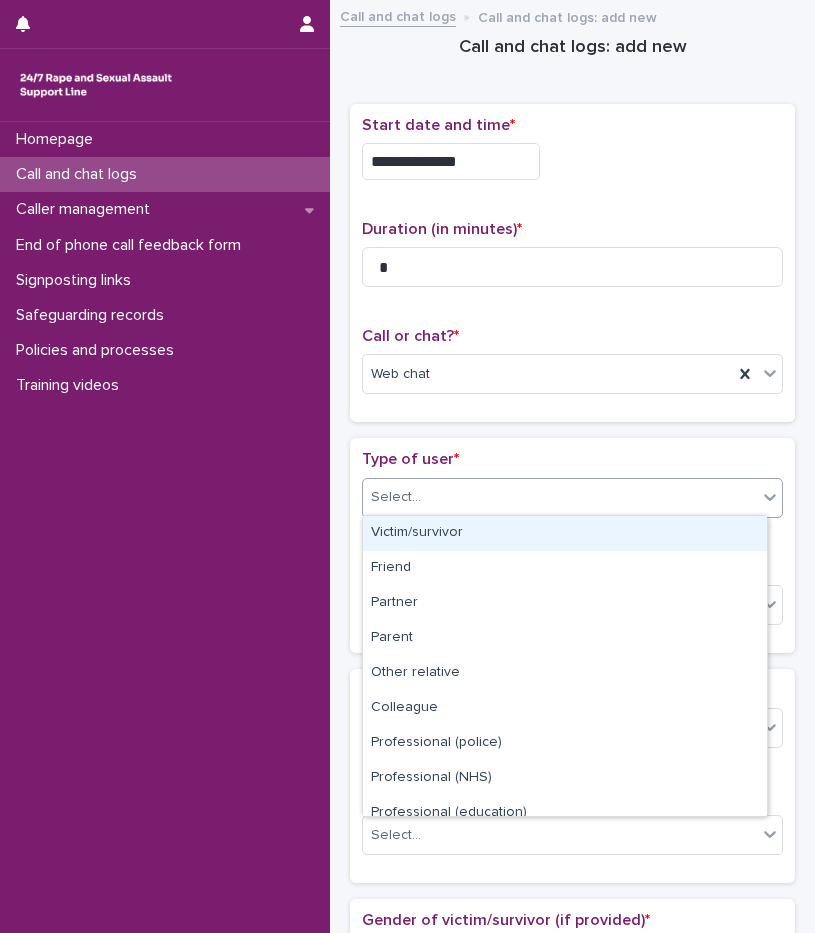 click on "Select..." at bounding box center [560, 497] 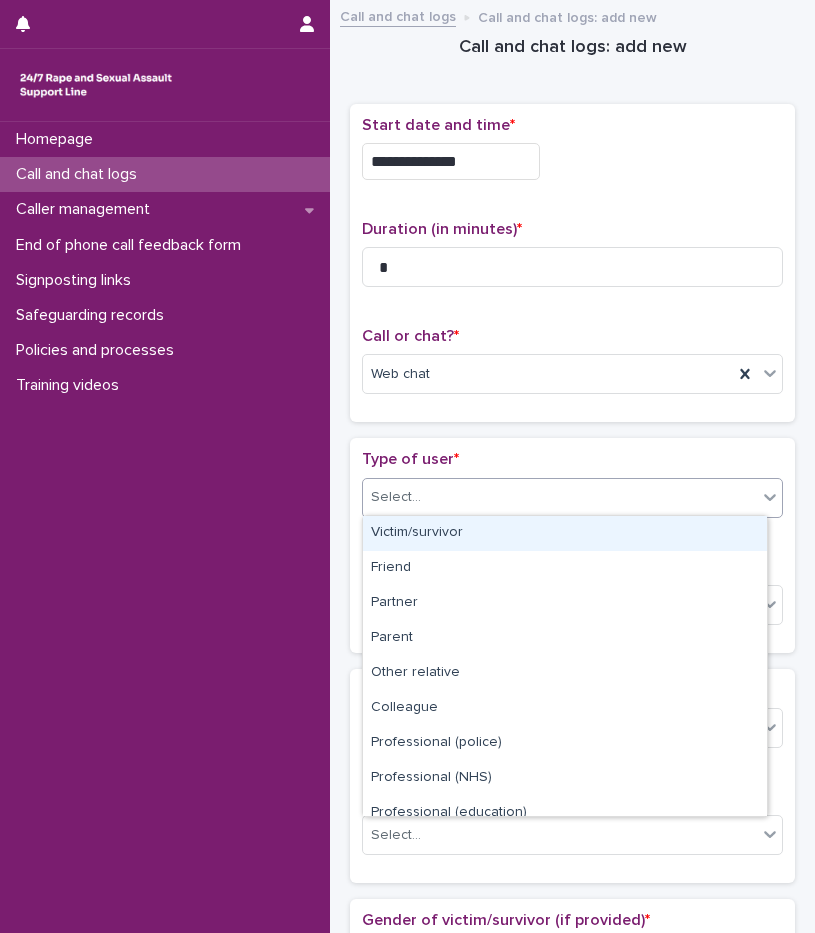 click on "Victim/survivor" at bounding box center [565, 533] 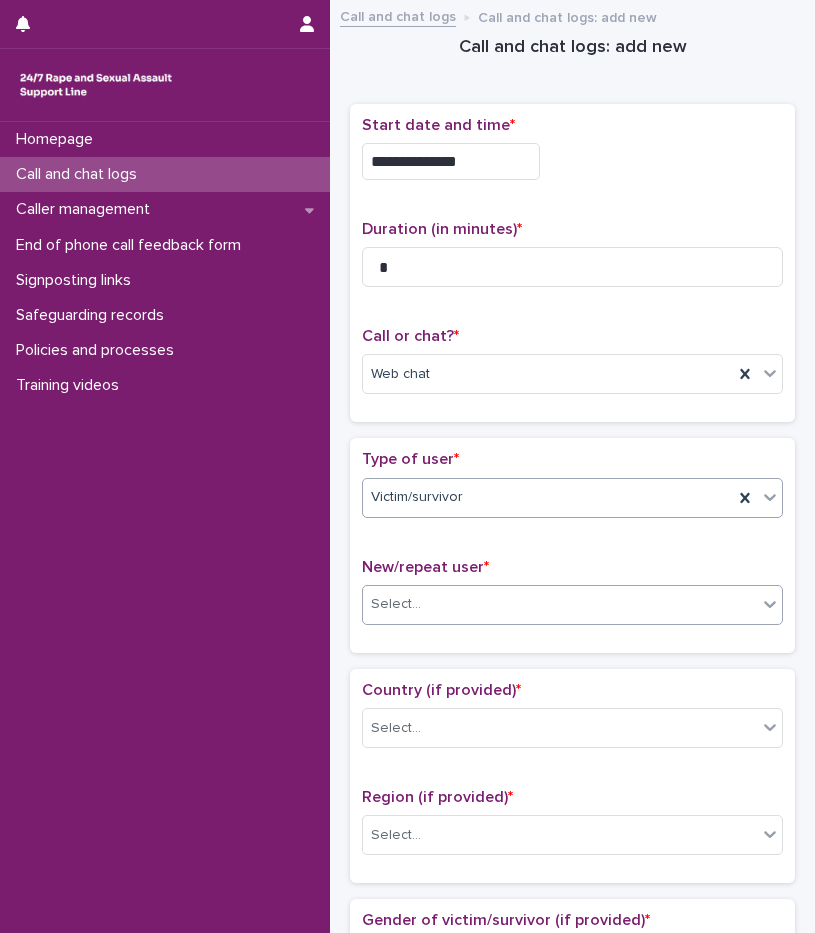 click on "Select..." at bounding box center [560, 604] 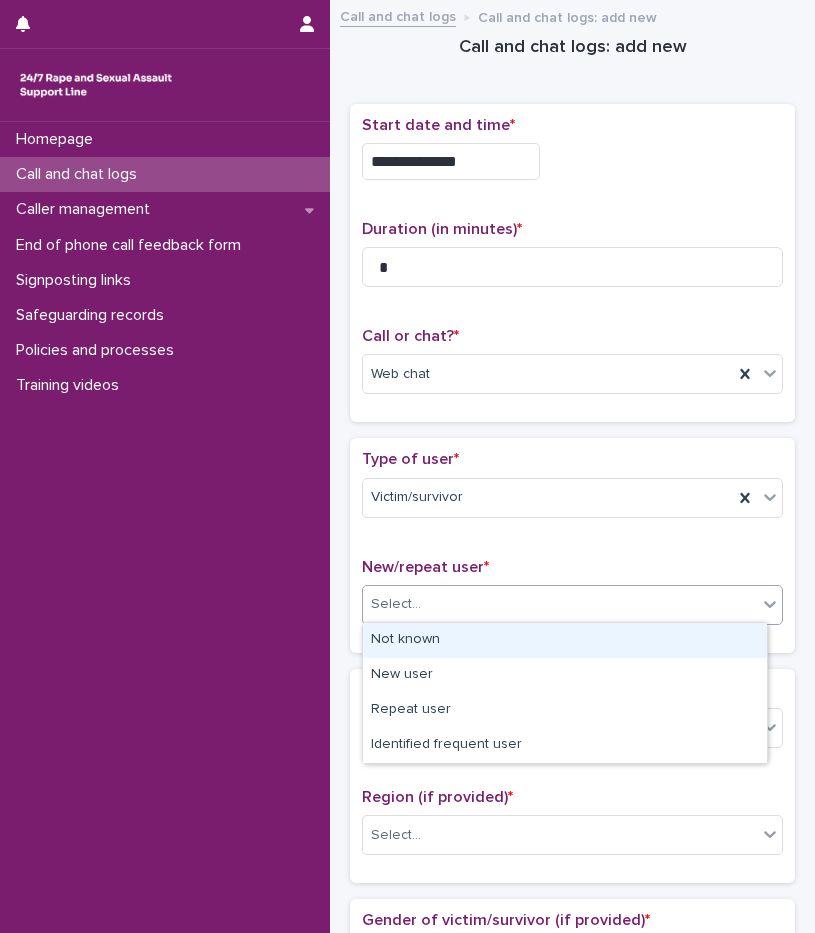click on "Not known" at bounding box center (565, 640) 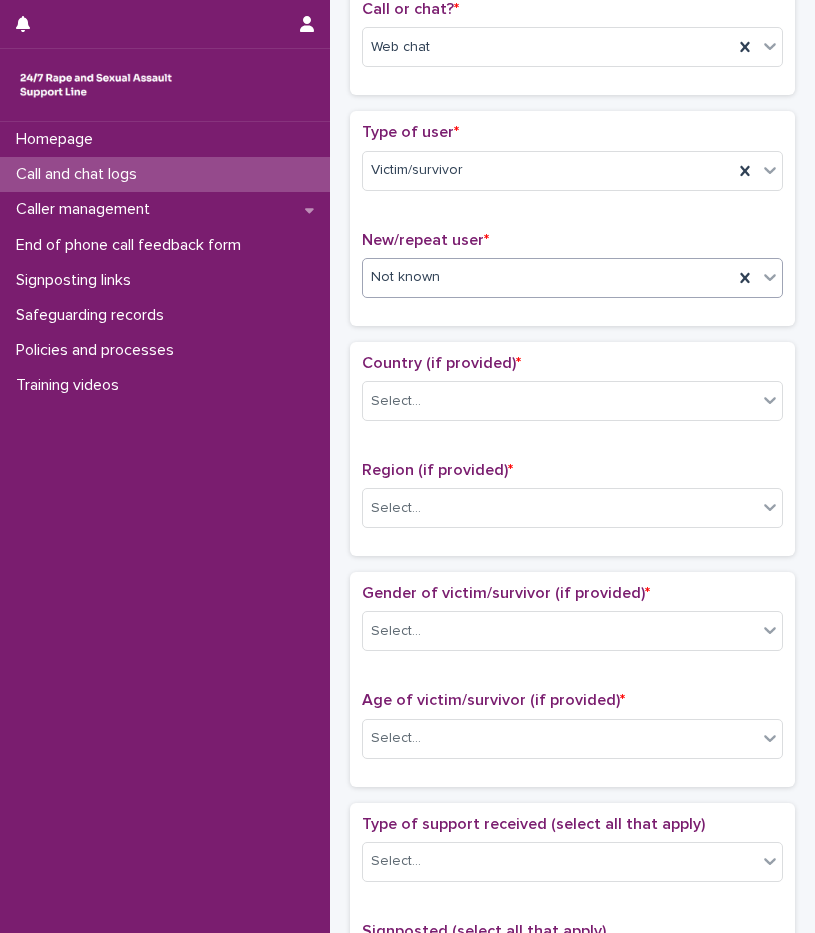 scroll, scrollTop: 400, scrollLeft: 0, axis: vertical 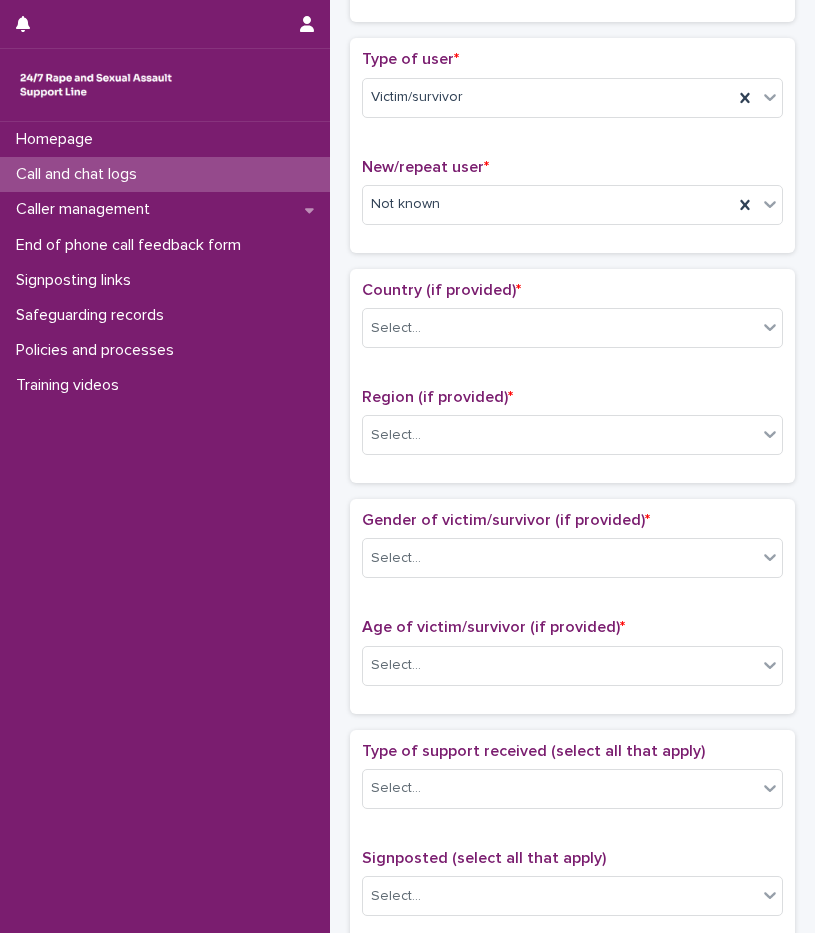click on "Country (if provided) * Select..." at bounding box center (572, 322) 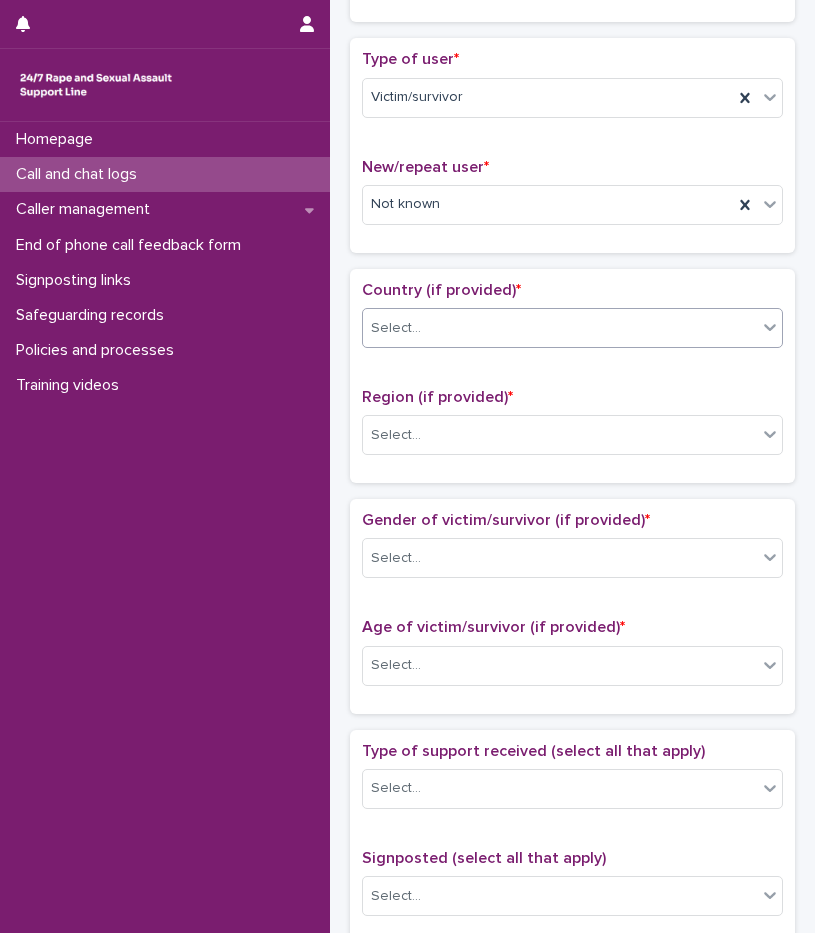 click on "Select..." at bounding box center [572, 328] 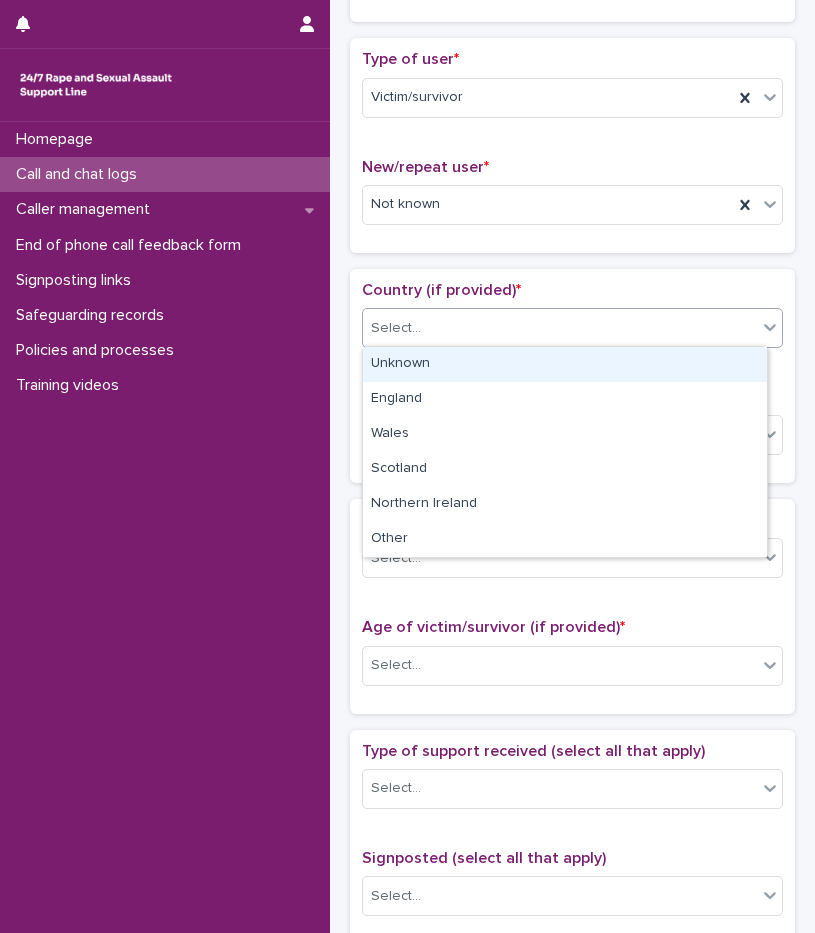 click on "Unknown" at bounding box center [565, 364] 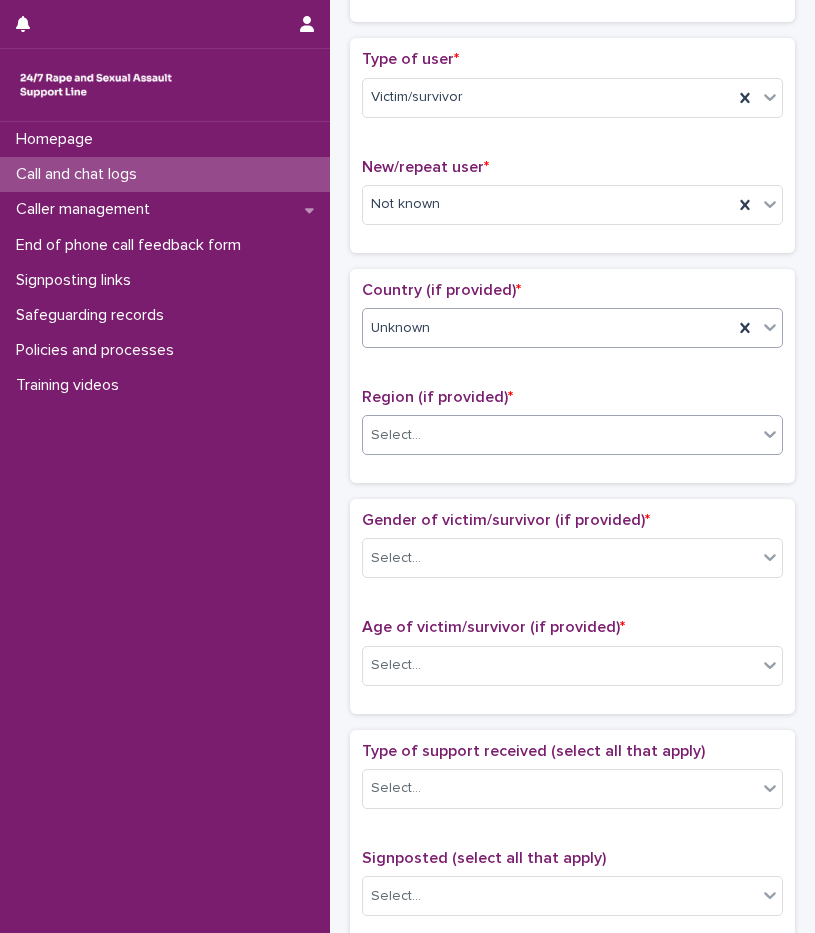 click on "Select..." at bounding box center (396, 435) 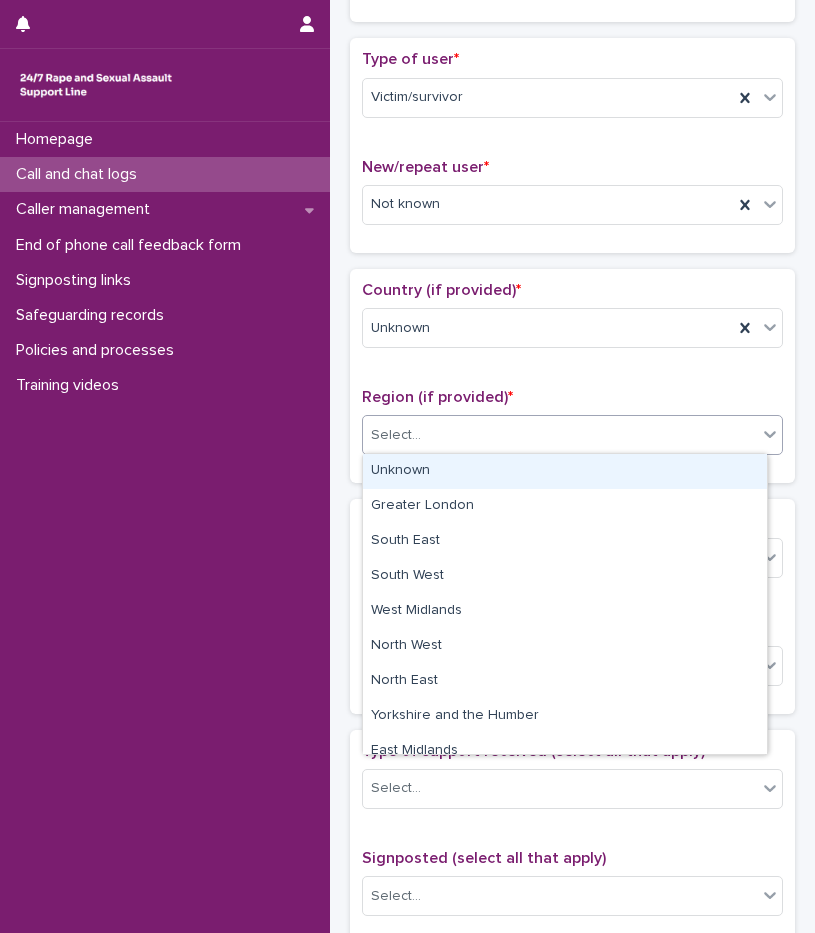click on "Unknown" at bounding box center [565, 471] 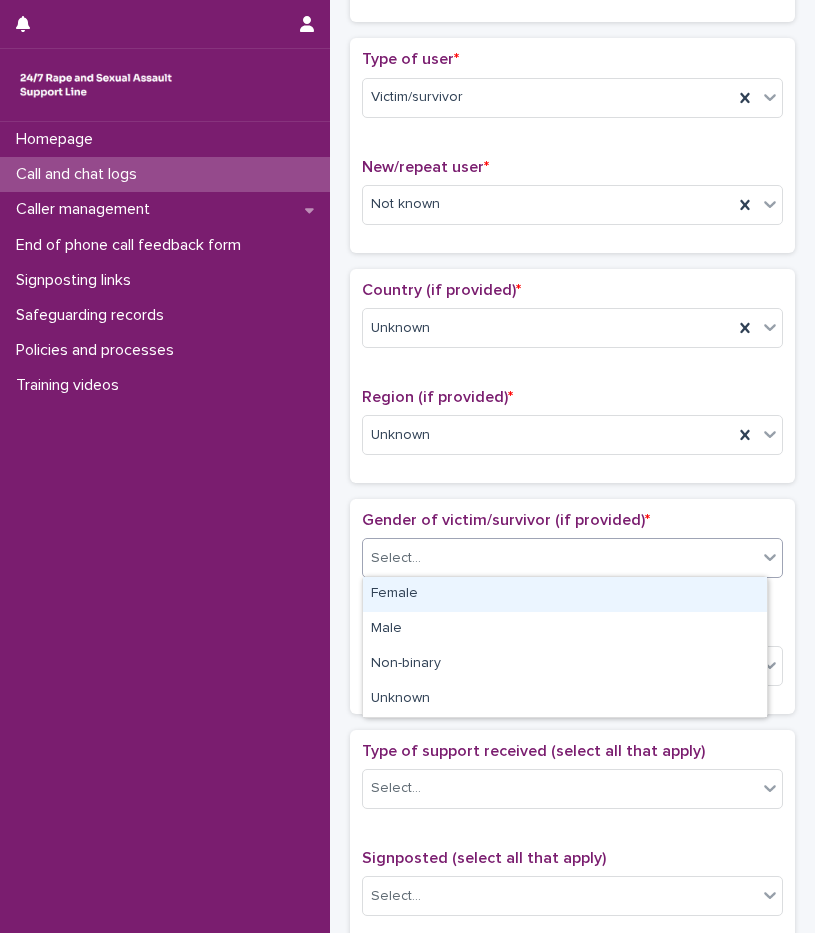 click on "Select..." at bounding box center [560, 558] 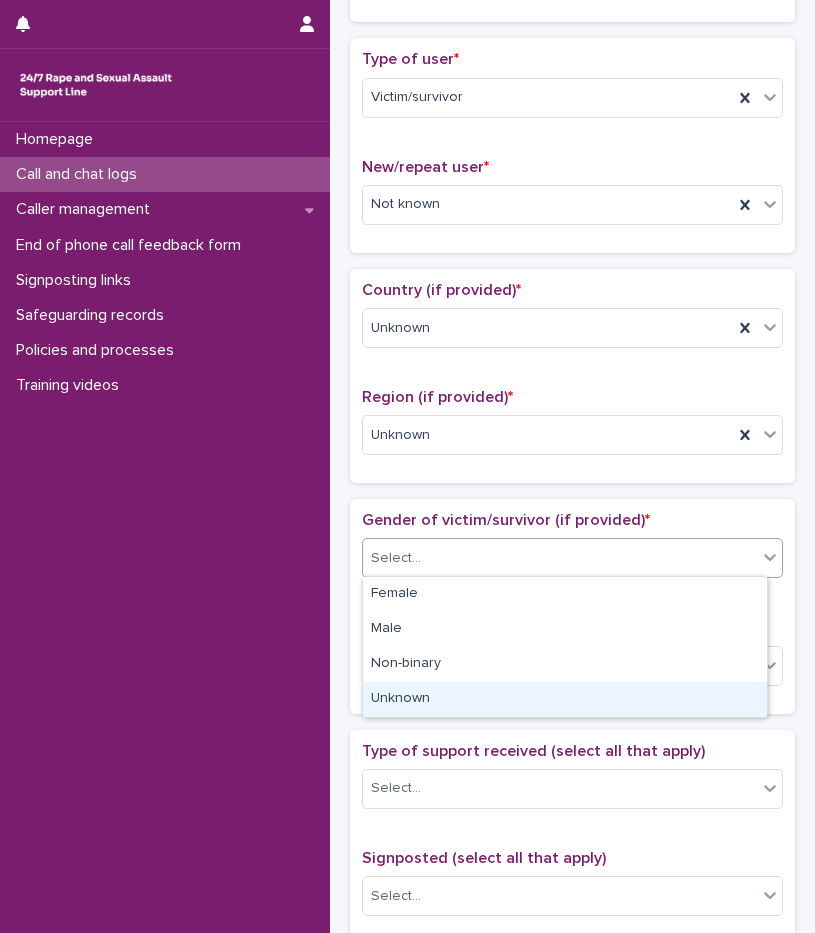 drag, startPoint x: 416, startPoint y: 681, endPoint x: 418, endPoint y: 697, distance: 16.124516 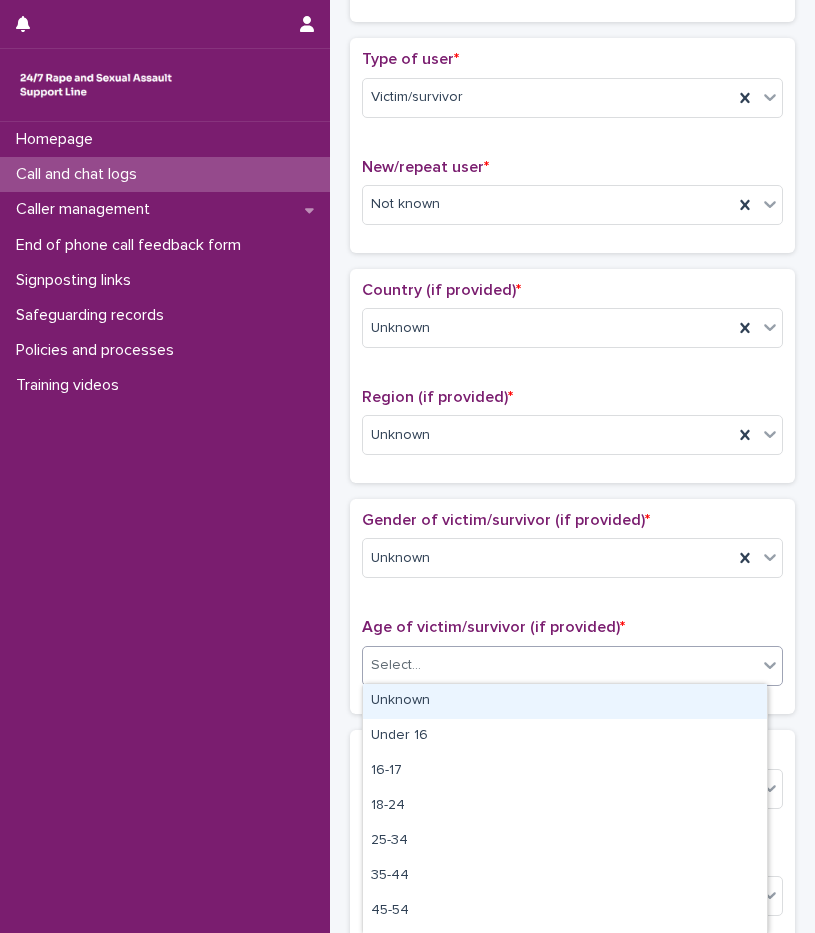 click on "Select..." at bounding box center [560, 665] 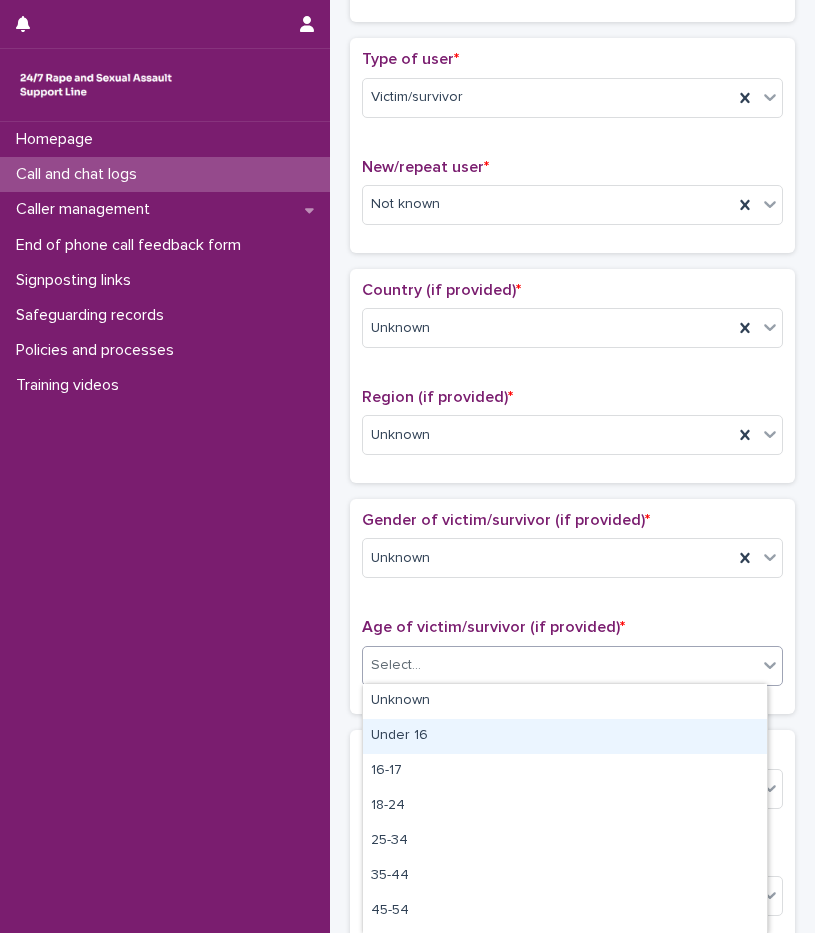 click on "Under 16" at bounding box center [565, 736] 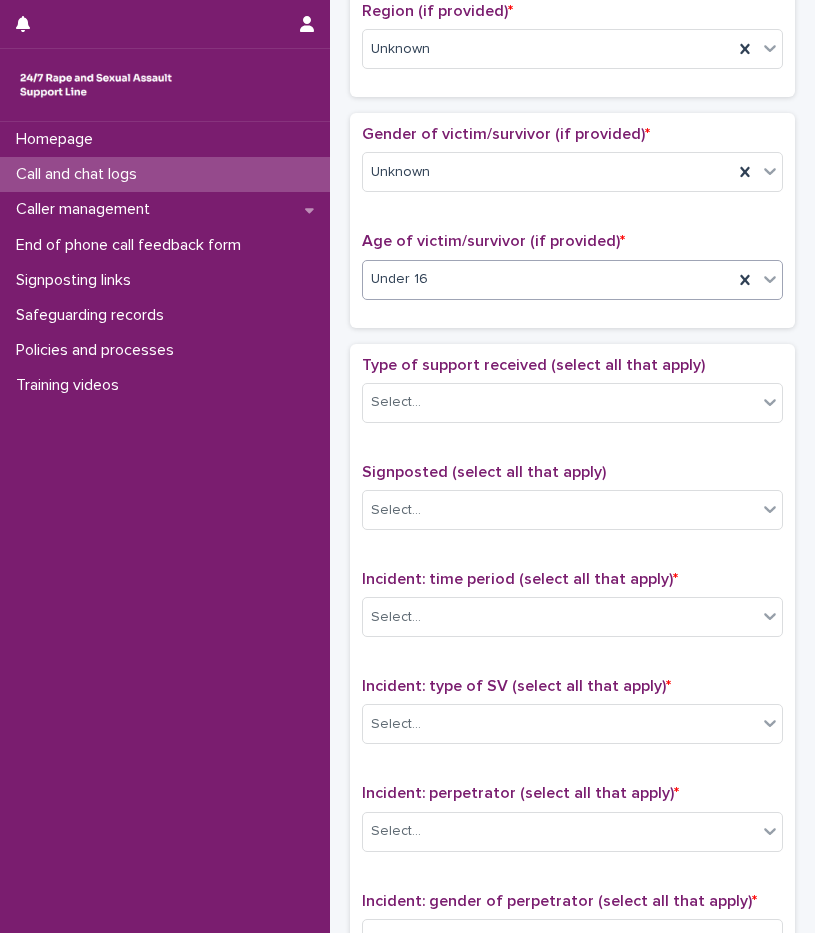 scroll, scrollTop: 800, scrollLeft: 0, axis: vertical 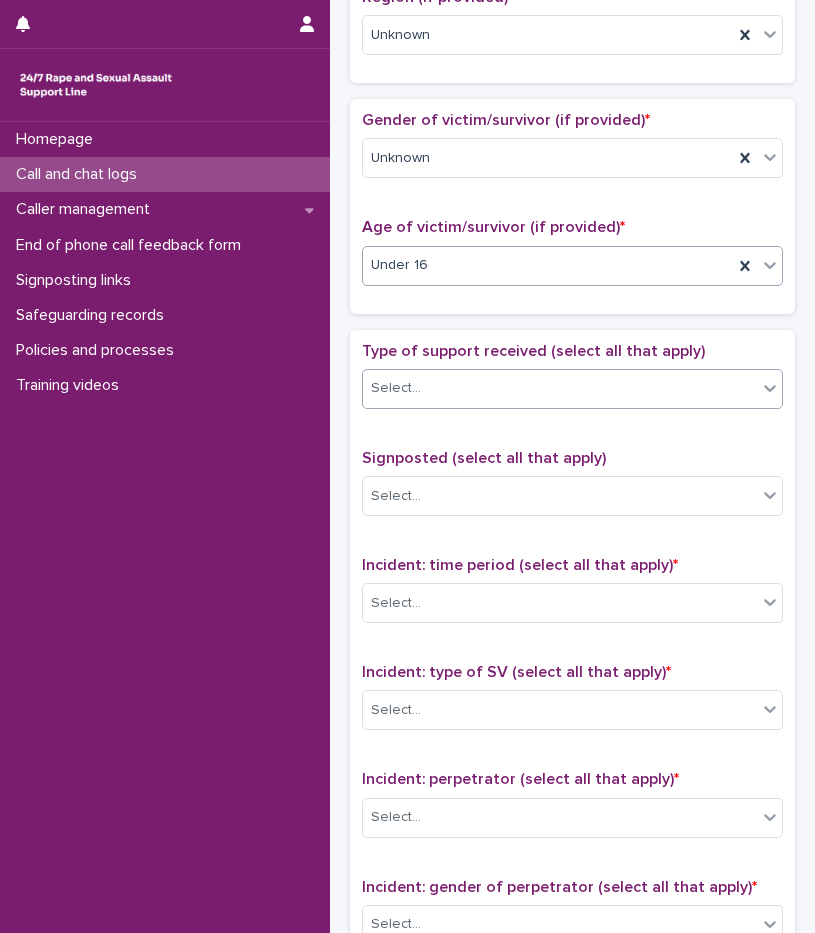 click on "Select..." at bounding box center (560, 388) 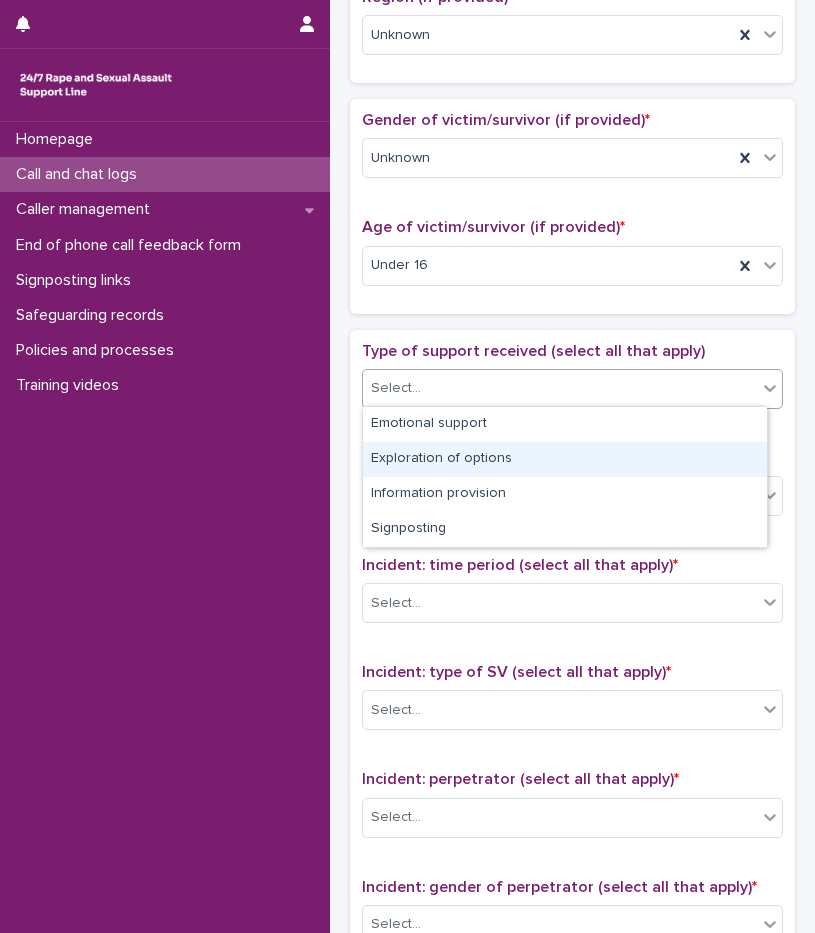 click on "Exploration of options" at bounding box center (565, 459) 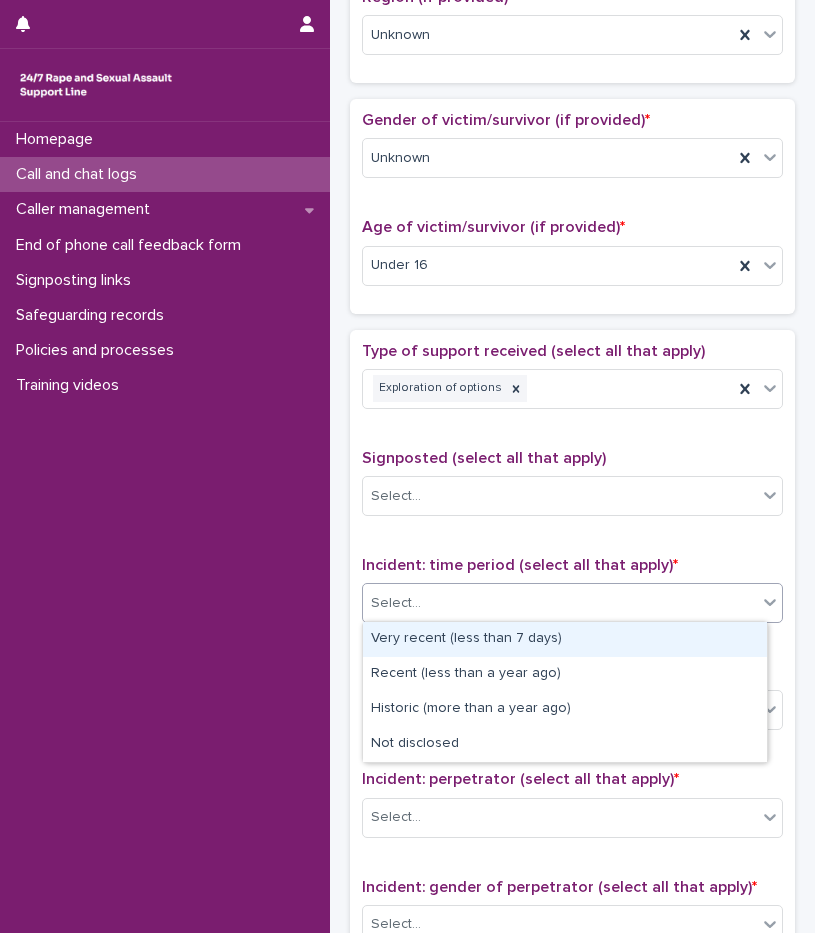 click on "Select..." at bounding box center [560, 603] 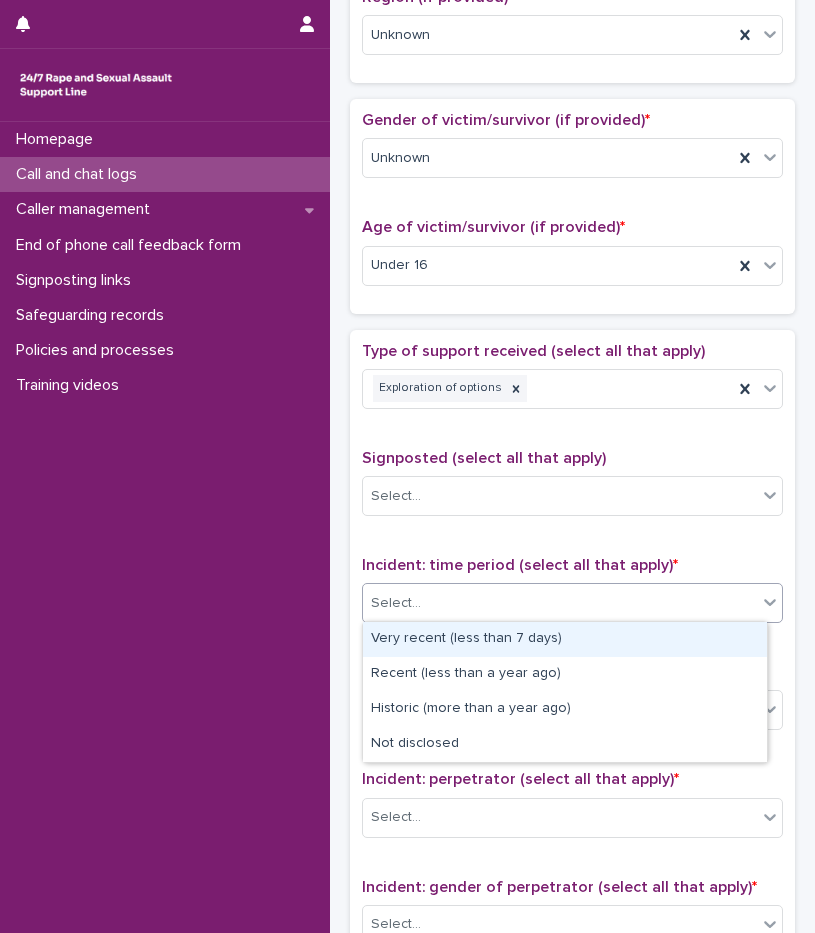 click on "Very recent (less than 7 days)" at bounding box center [565, 639] 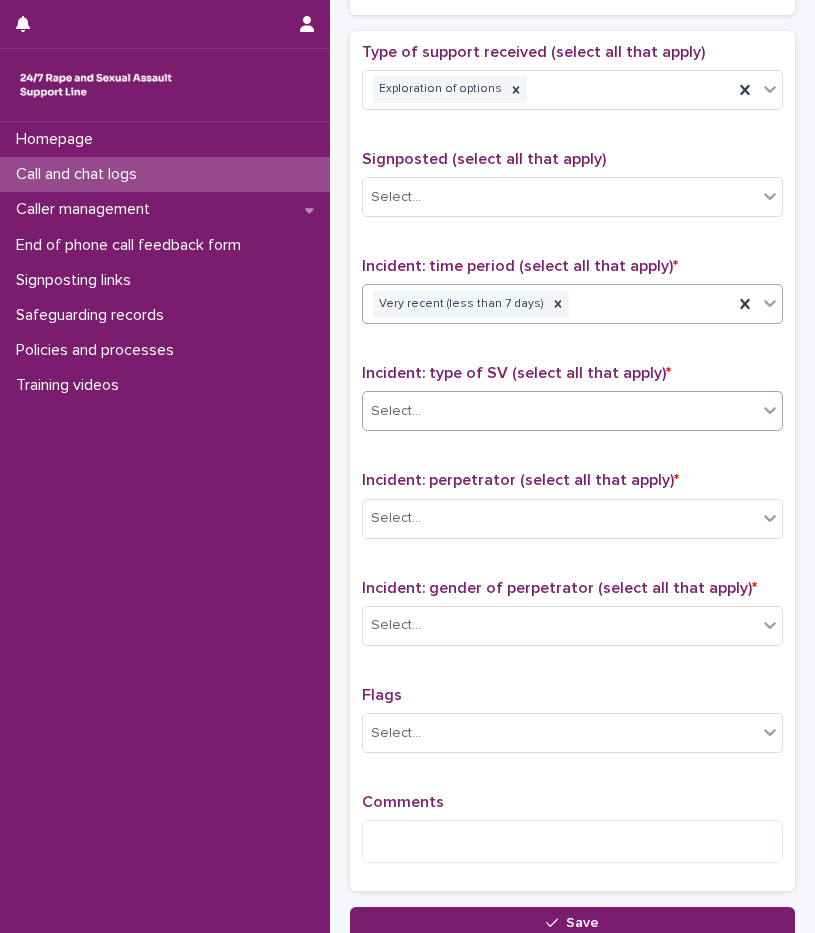 scroll, scrollTop: 1100, scrollLeft: 0, axis: vertical 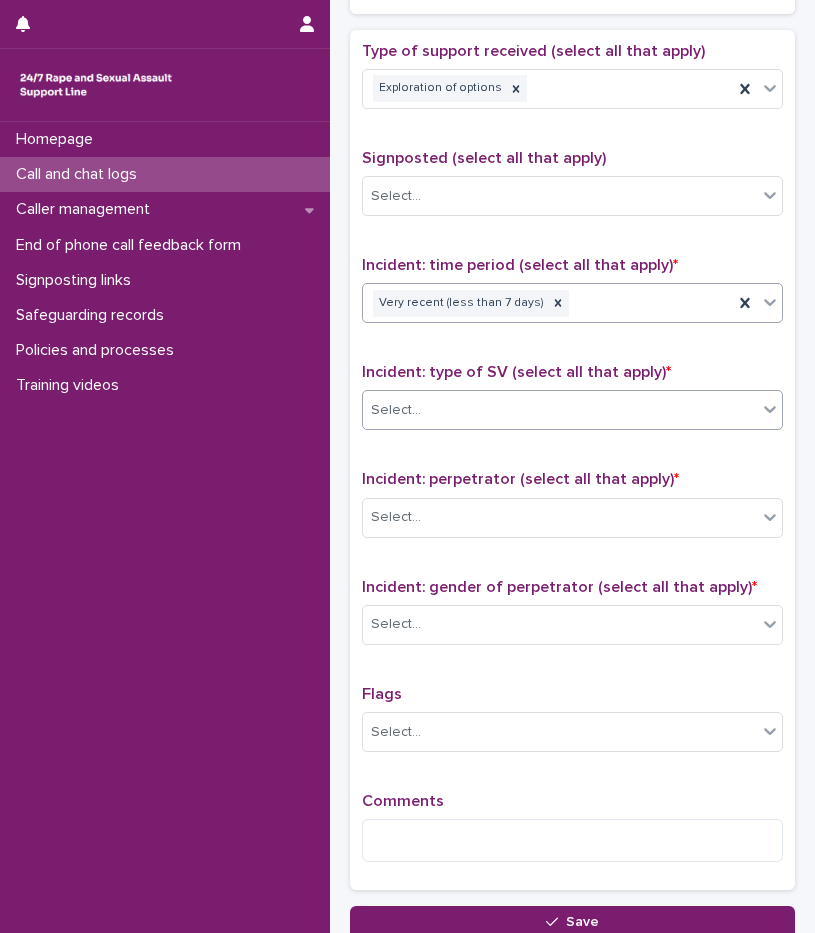 click on "Select..." at bounding box center (560, 410) 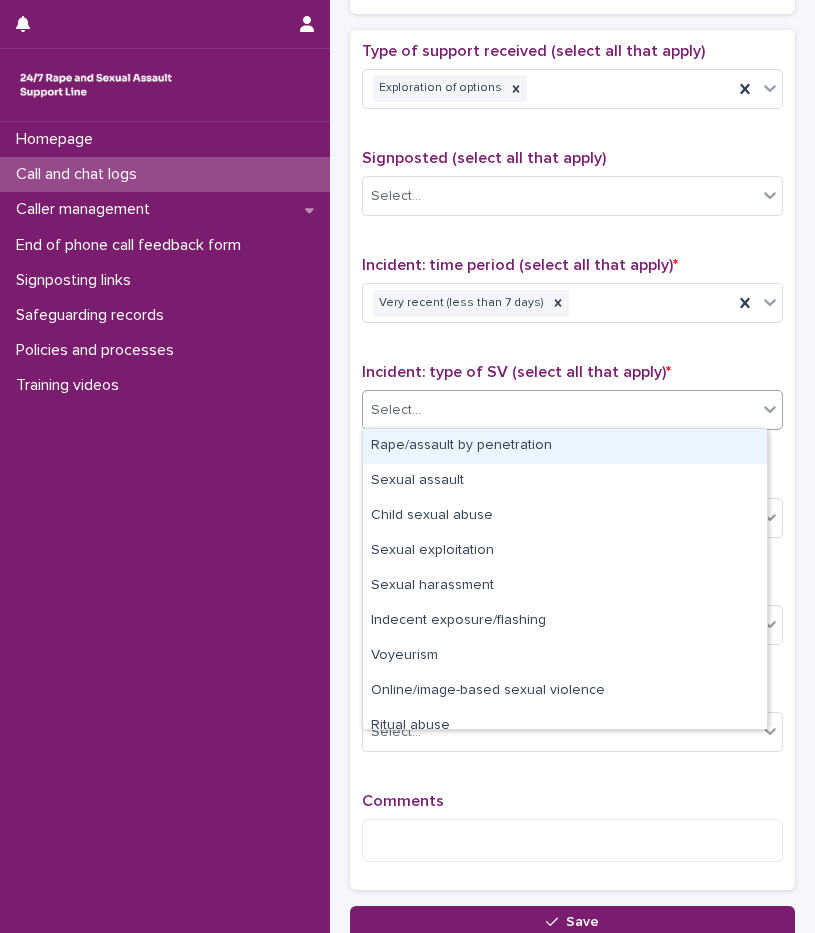 click on "Rape/assault by penetration" at bounding box center (565, 446) 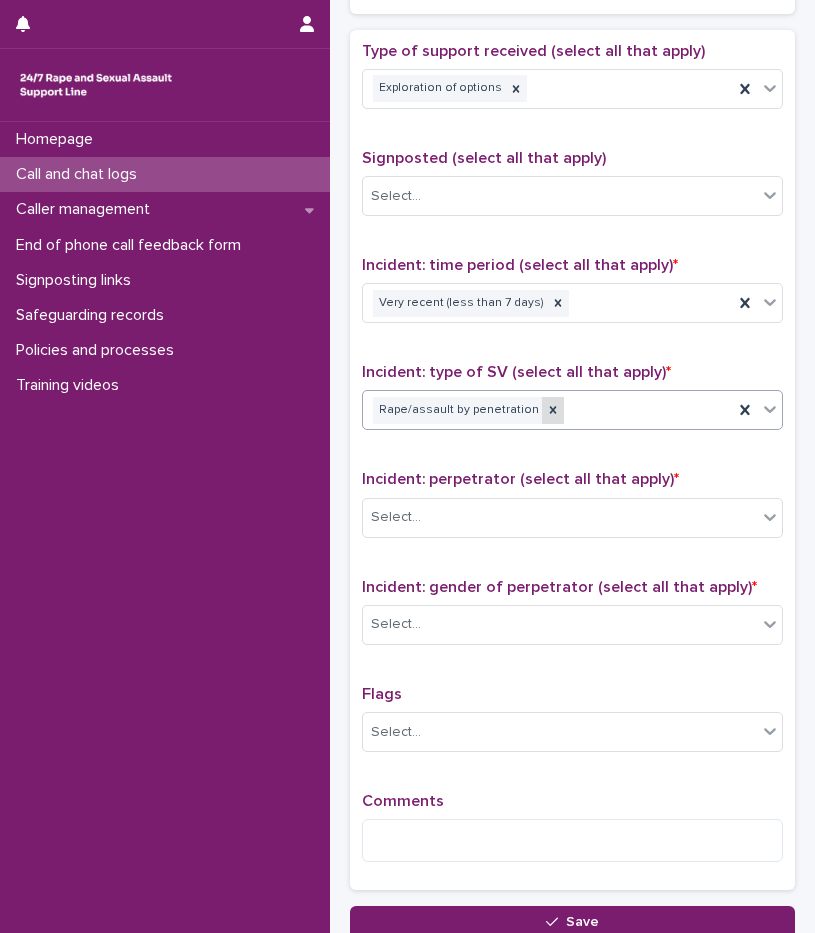 click 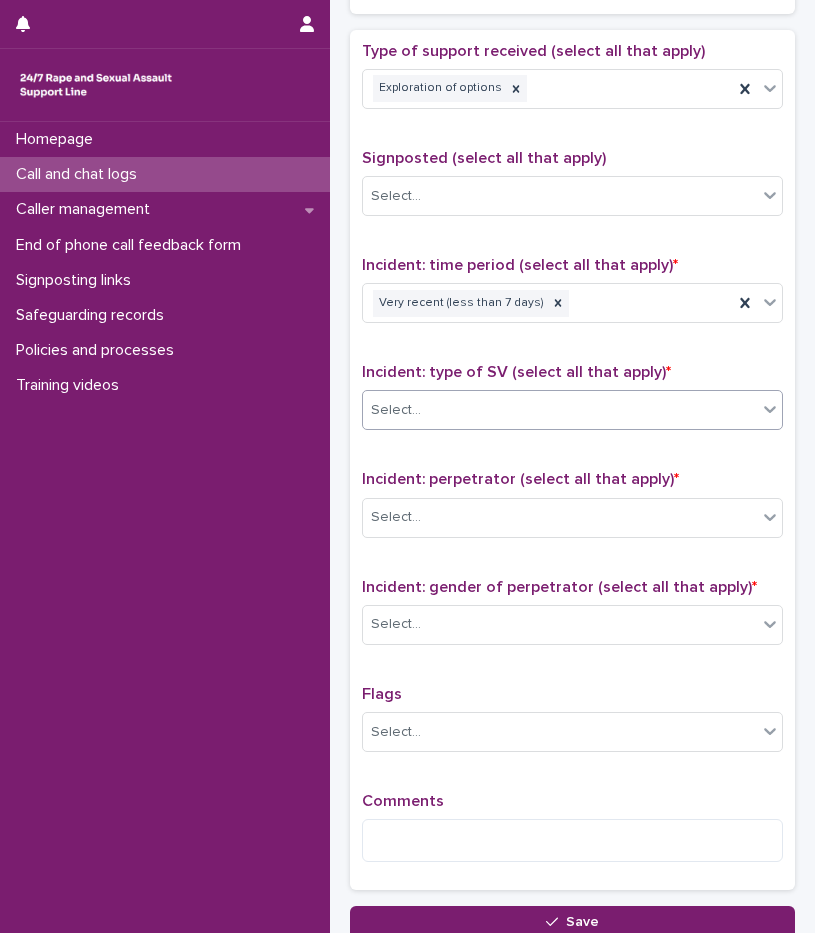 click on "Select..." at bounding box center (560, 410) 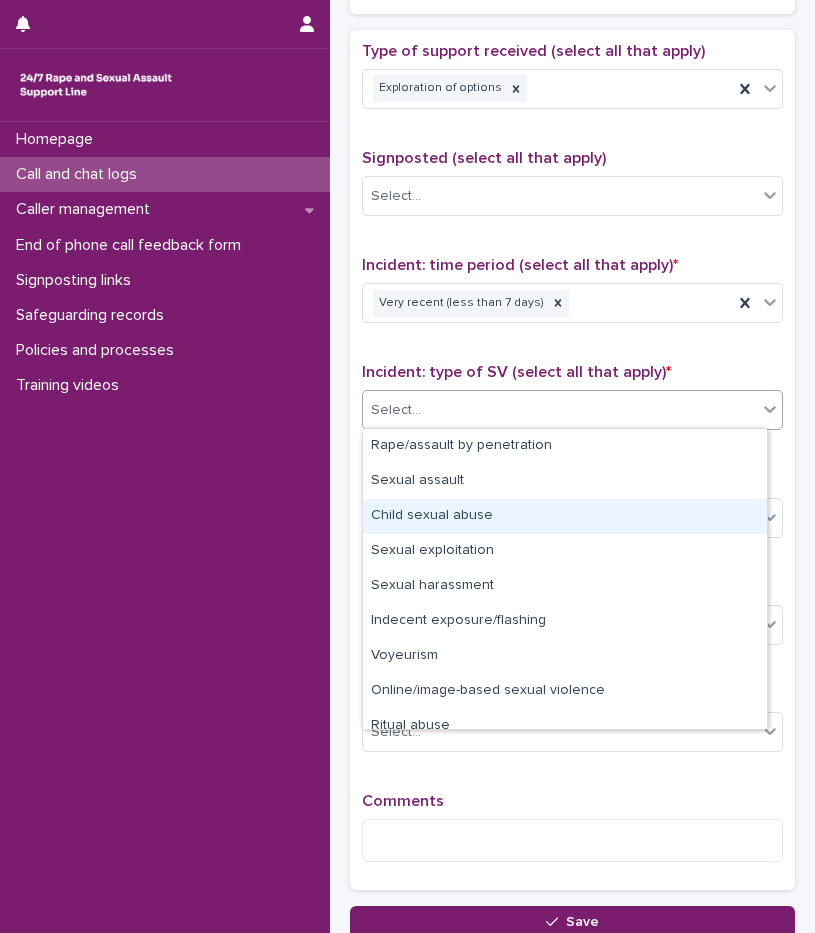 click on "Child sexual abuse" at bounding box center (565, 516) 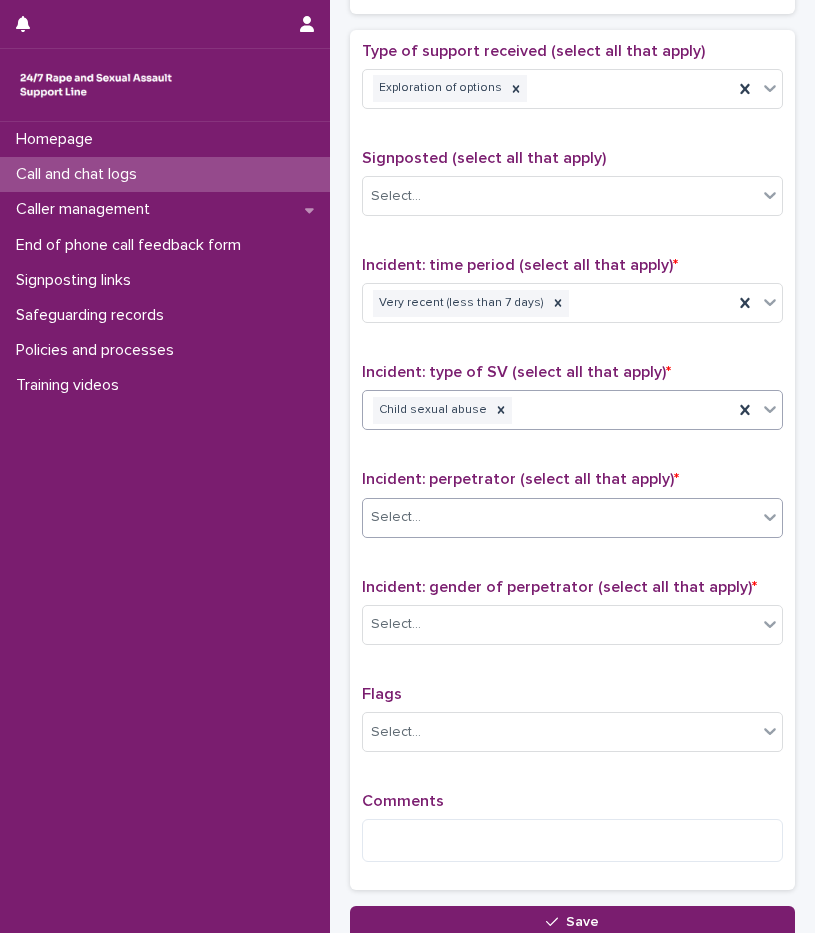 click on "Select..." at bounding box center [560, 517] 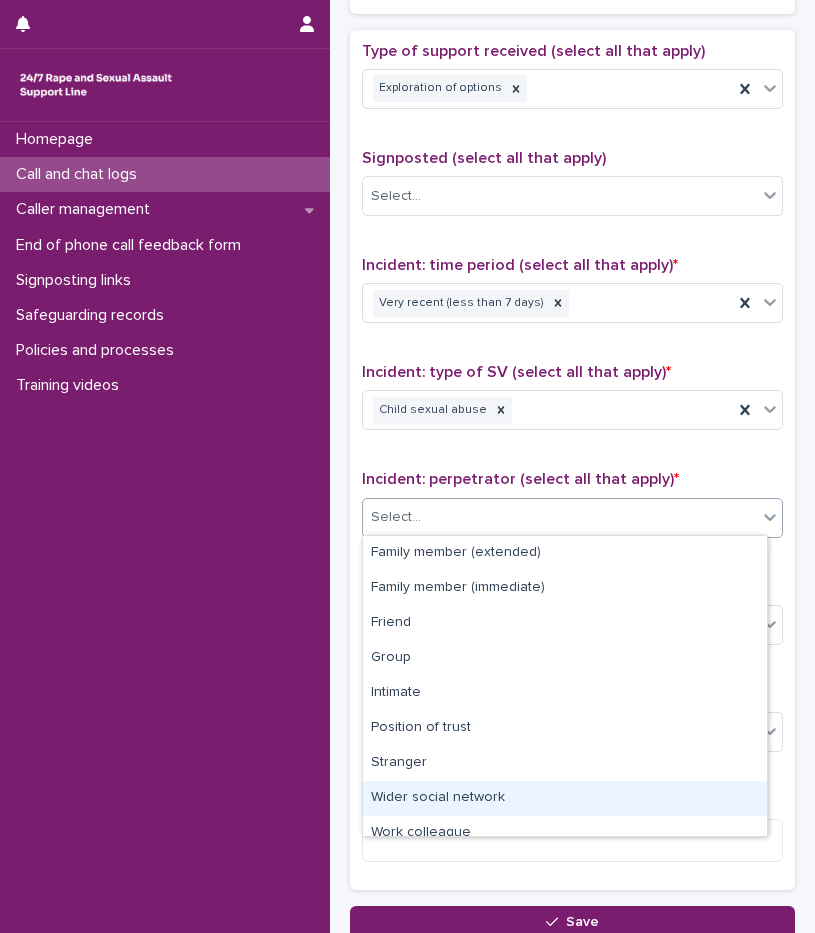 scroll, scrollTop: 85, scrollLeft: 0, axis: vertical 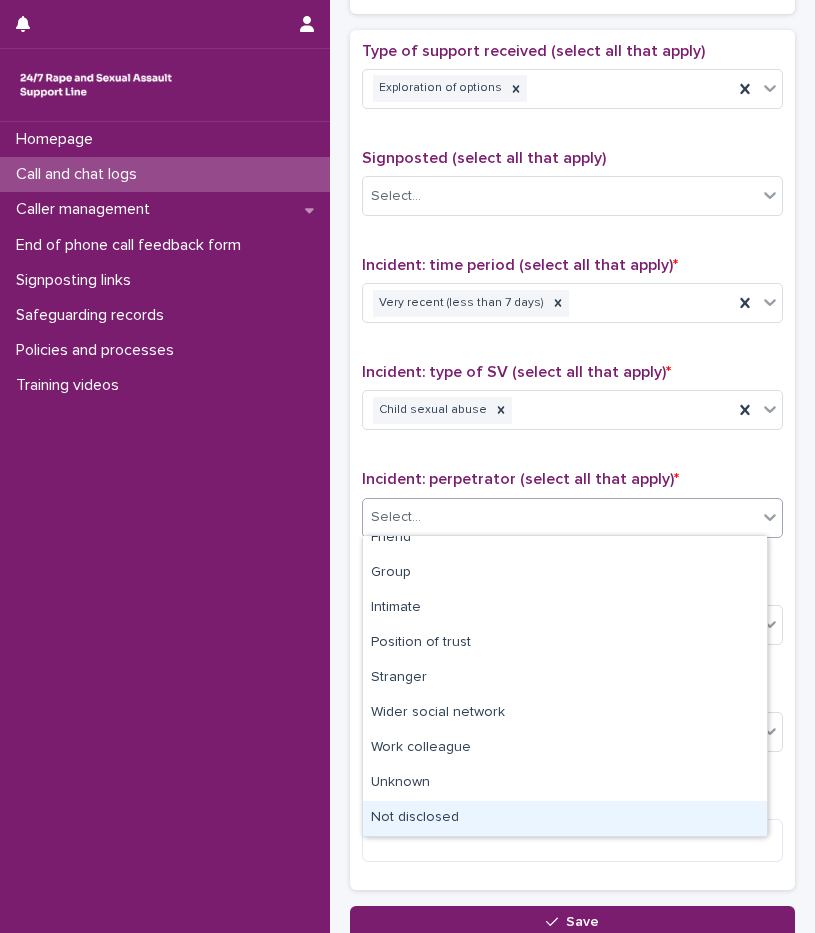 drag, startPoint x: 410, startPoint y: 817, endPoint x: 437, endPoint y: 678, distance: 141.59802 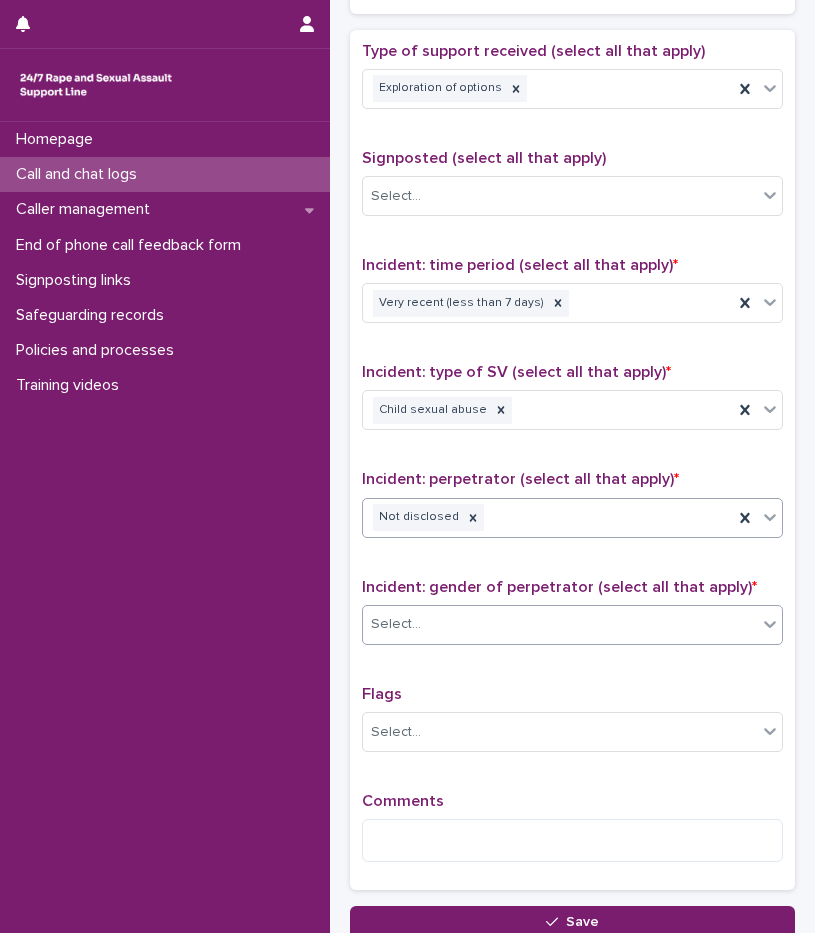 click on "Select..." at bounding box center [560, 624] 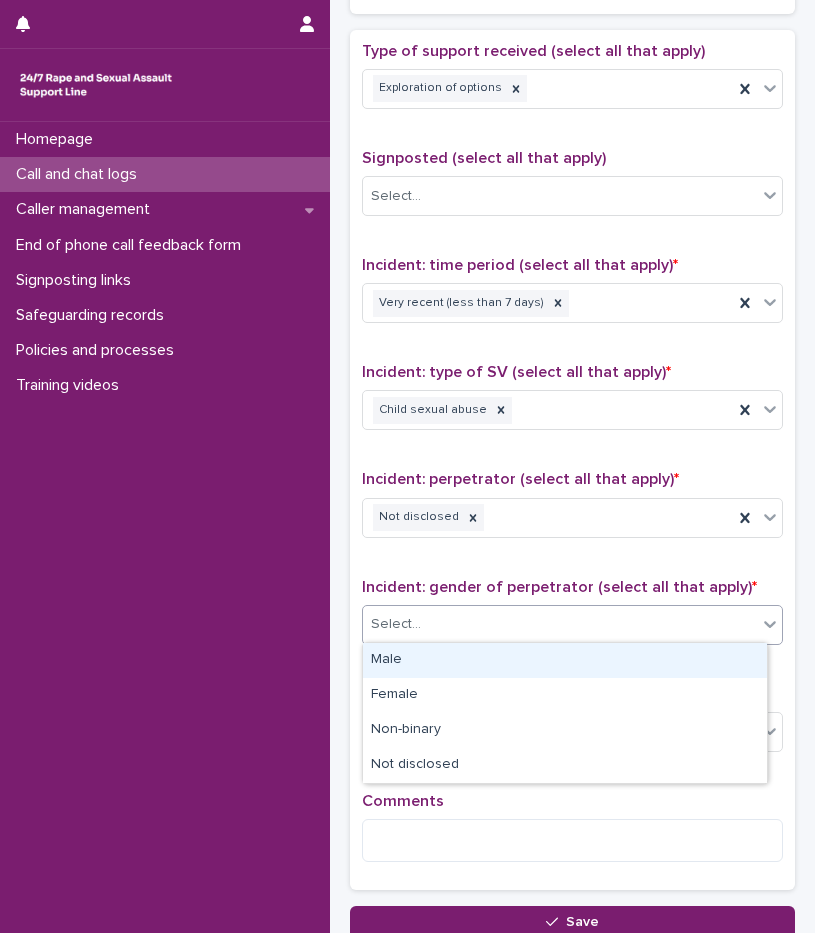 click on "Male" at bounding box center [565, 660] 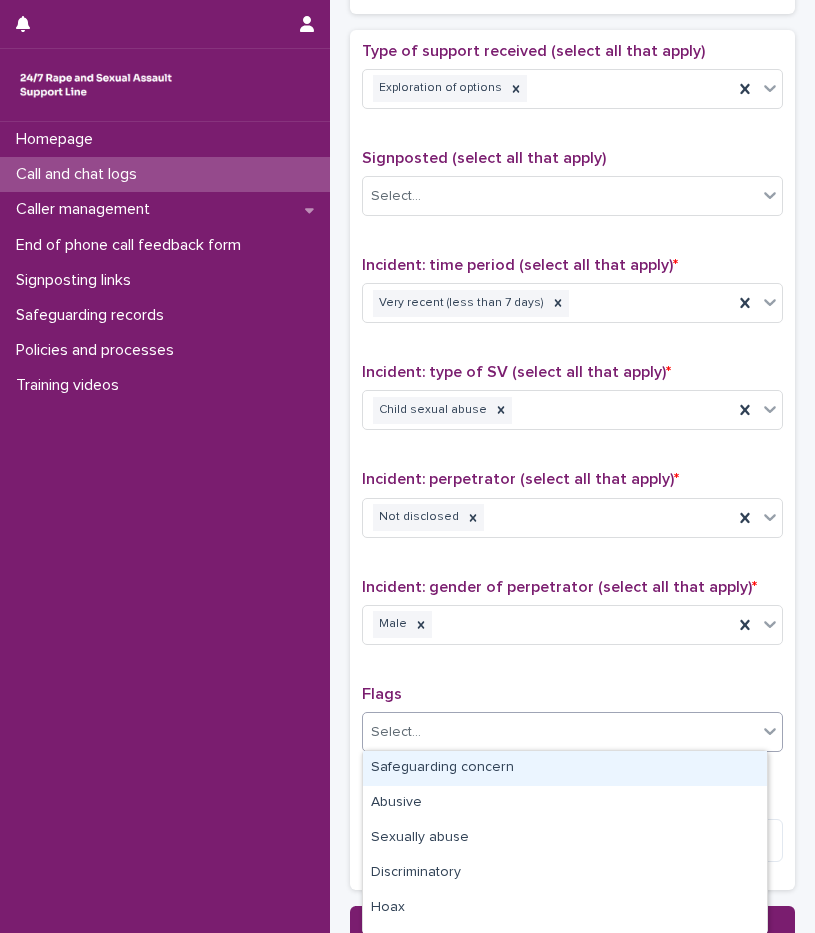 click on "Select..." at bounding box center [560, 732] 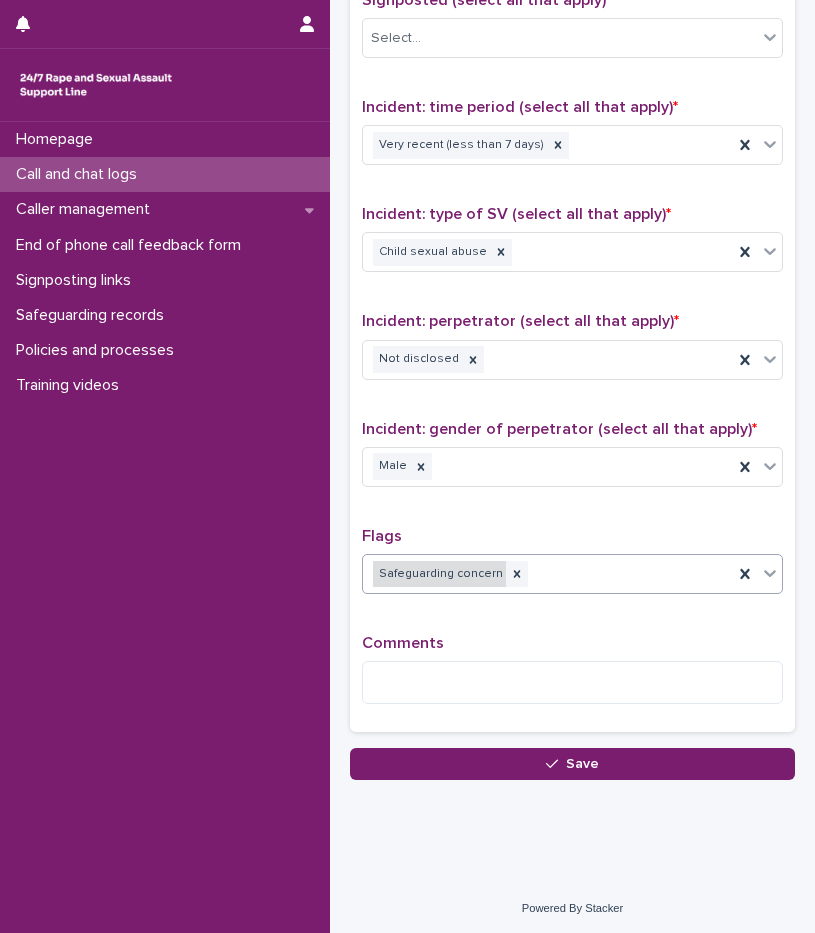 scroll, scrollTop: 1260, scrollLeft: 0, axis: vertical 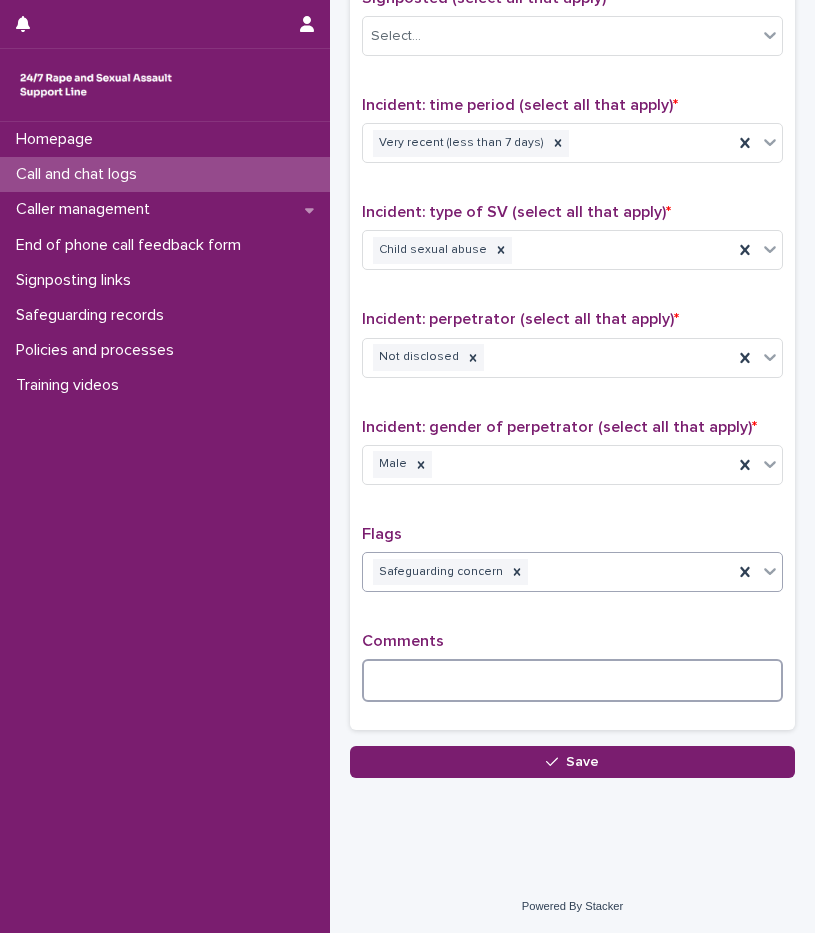 click at bounding box center (572, 680) 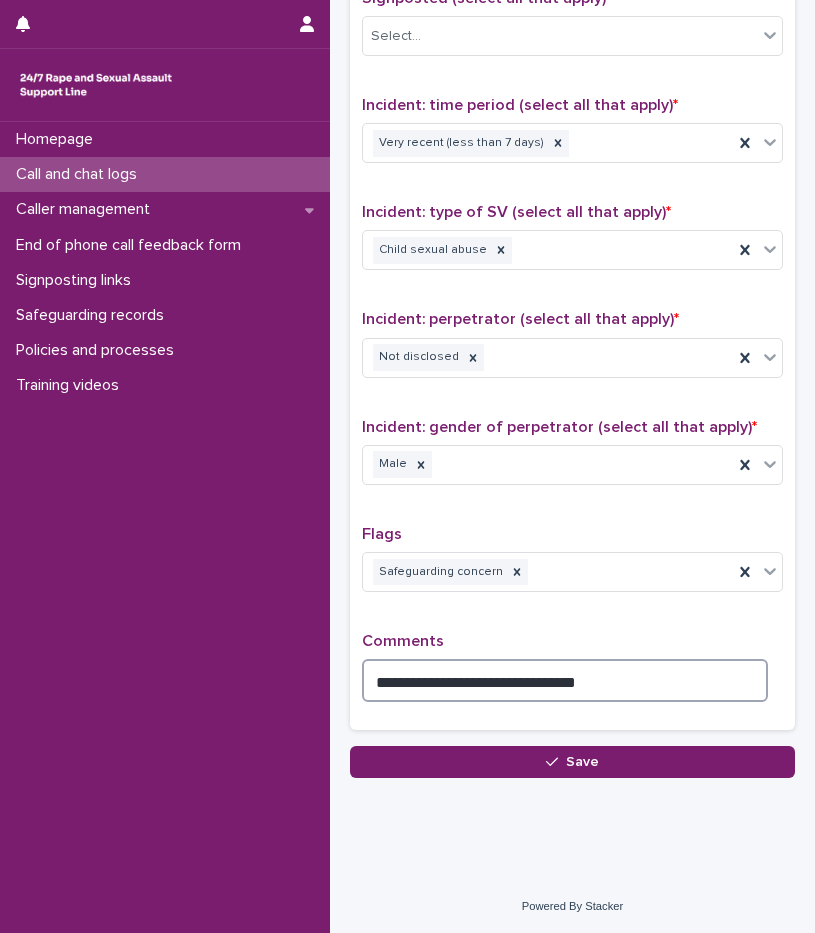 paste on "**********" 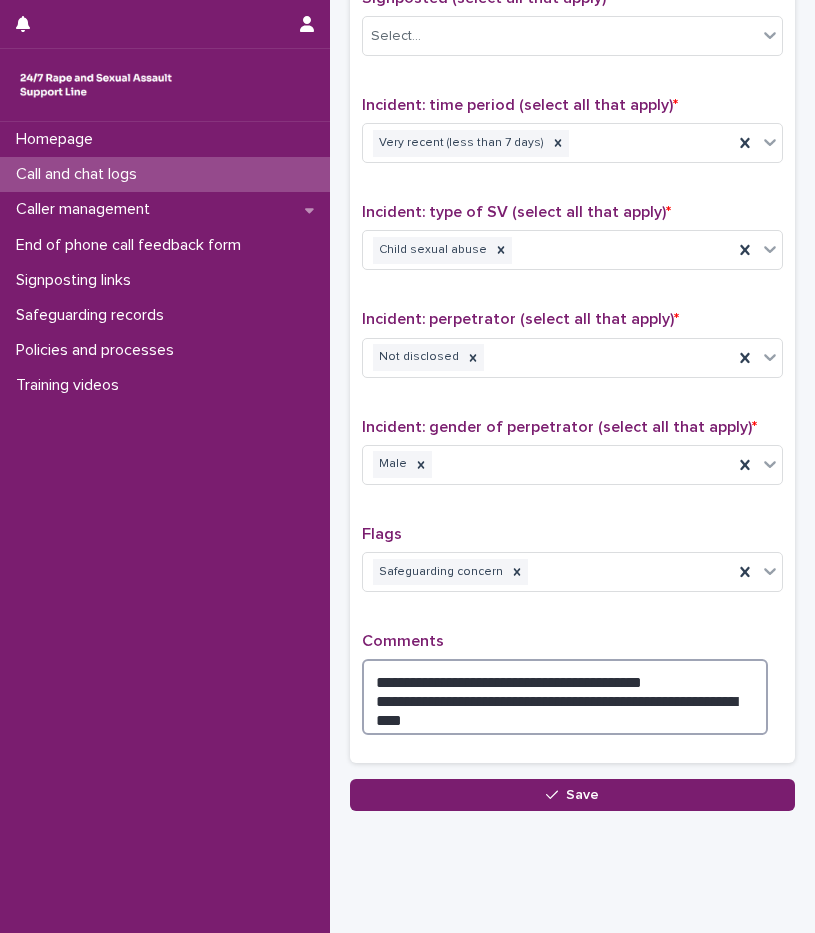 drag, startPoint x: 590, startPoint y: 723, endPoint x: 575, endPoint y: 677, distance: 48.38388 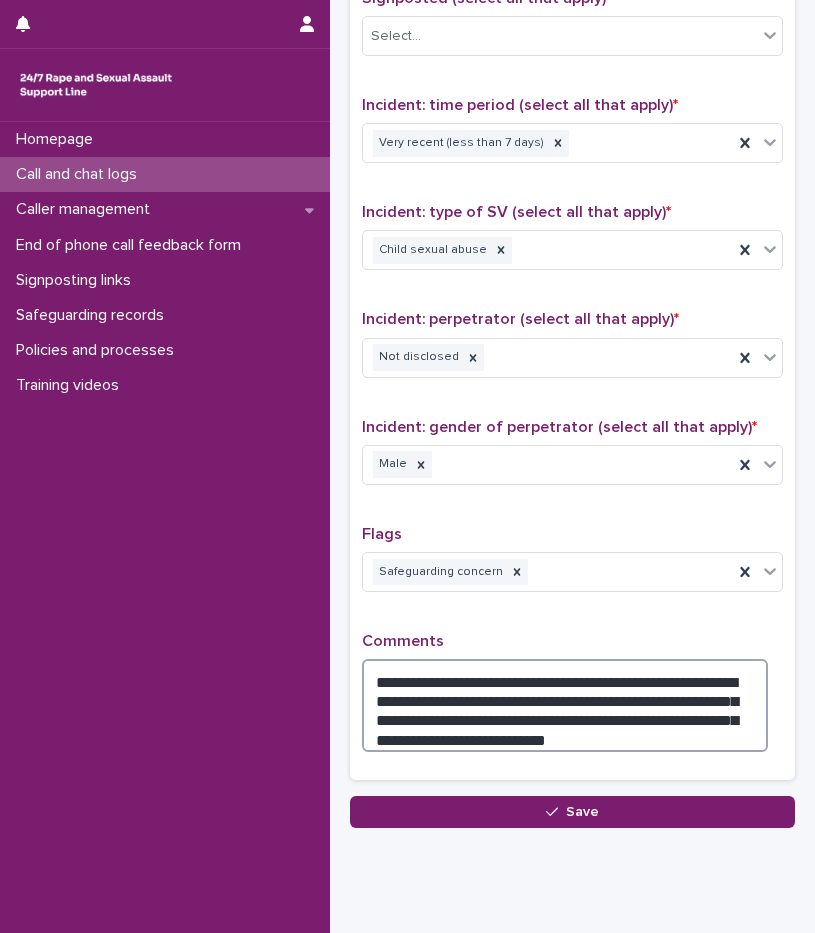 drag, startPoint x: 599, startPoint y: 698, endPoint x: 651, endPoint y: 694, distance: 52.153618 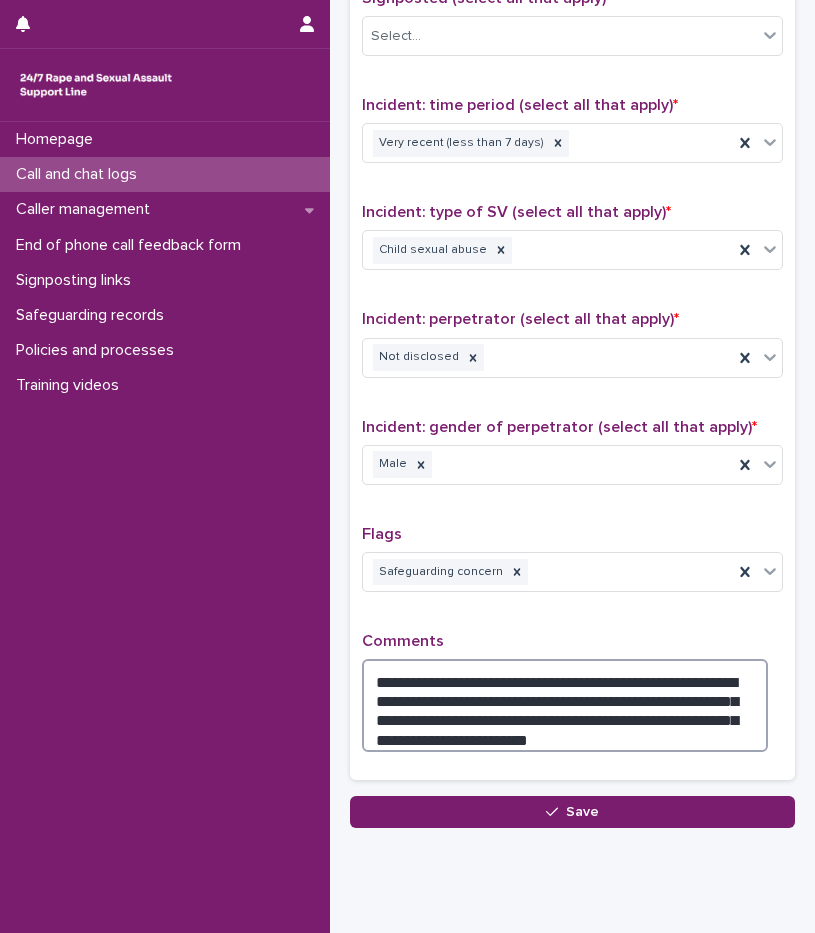 type on "**********" 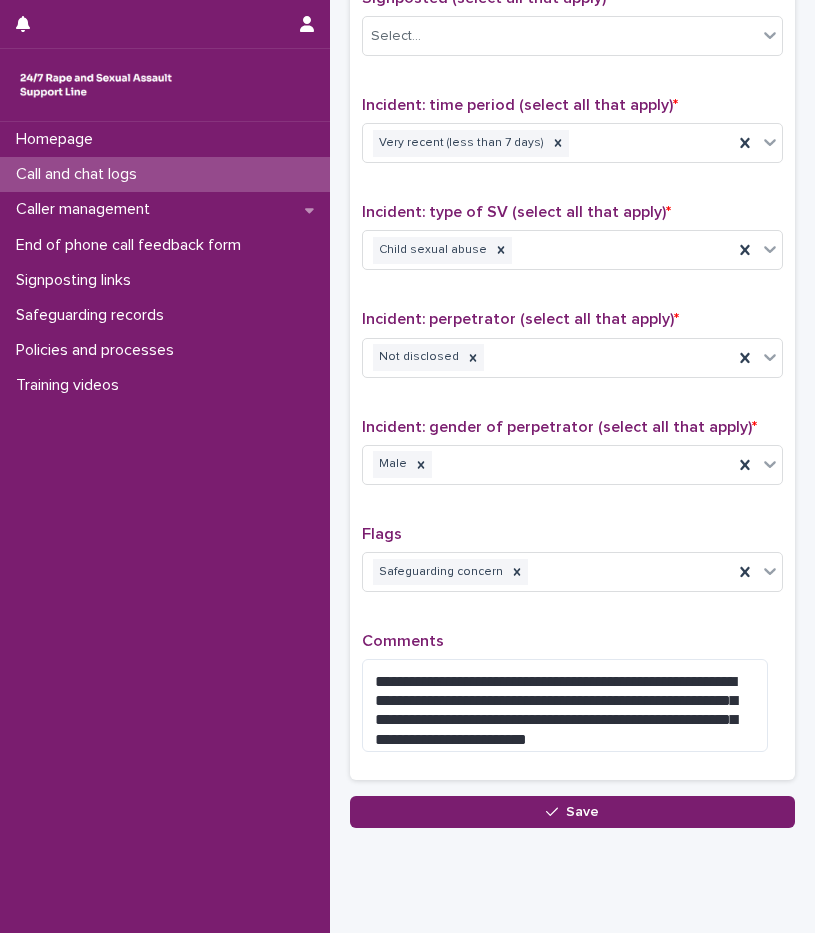 click on "Comments" at bounding box center [572, 641] 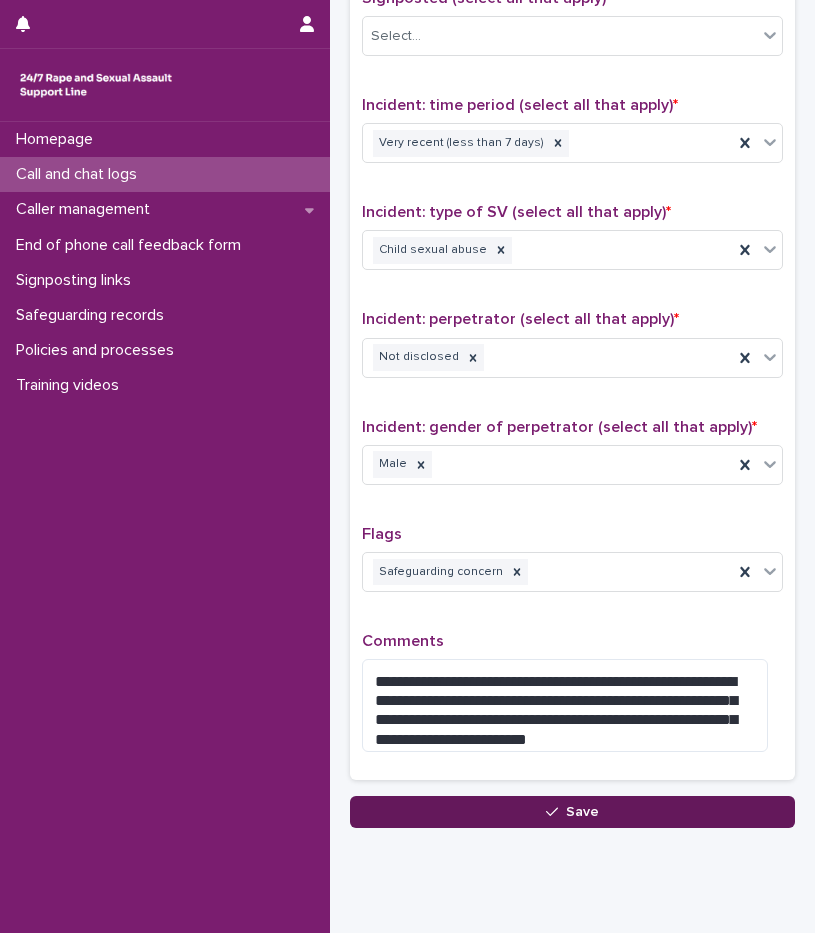 click on "Save" at bounding box center (582, 812) 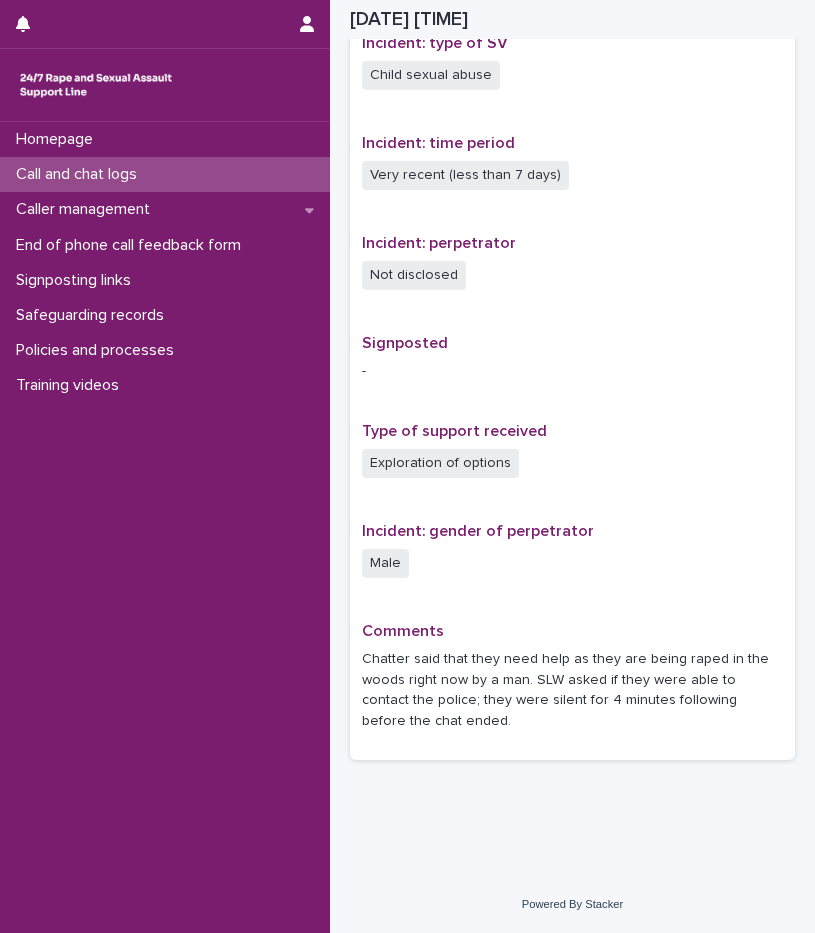 scroll, scrollTop: 1022, scrollLeft: 0, axis: vertical 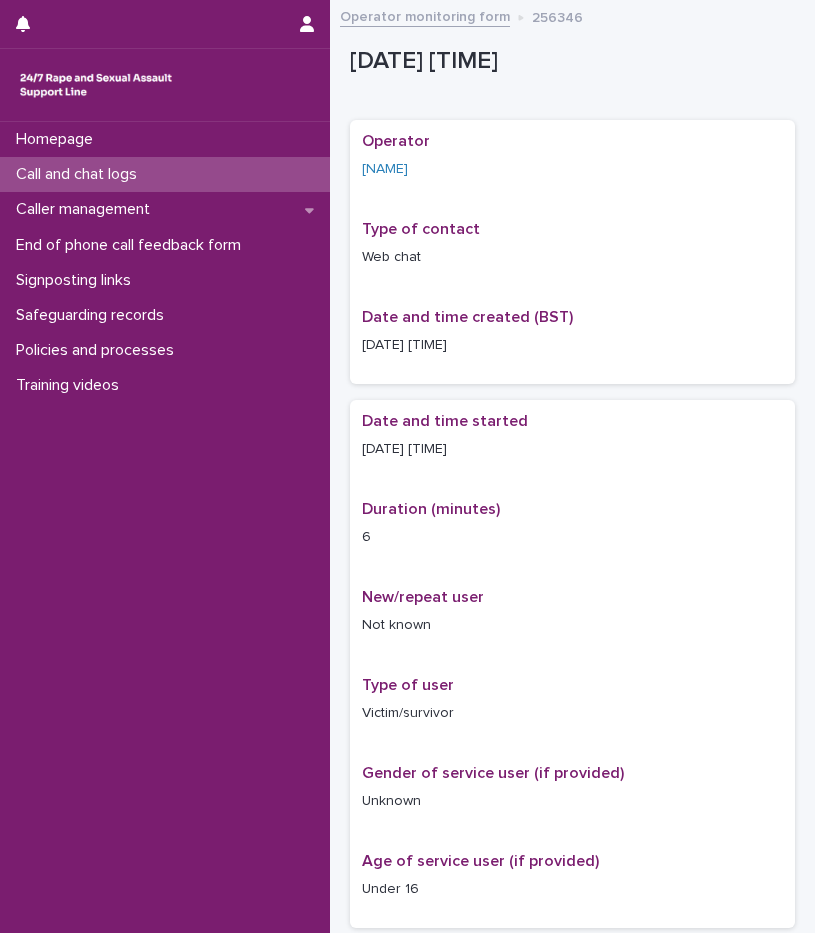 click on "Call and chat logs" at bounding box center [80, 174] 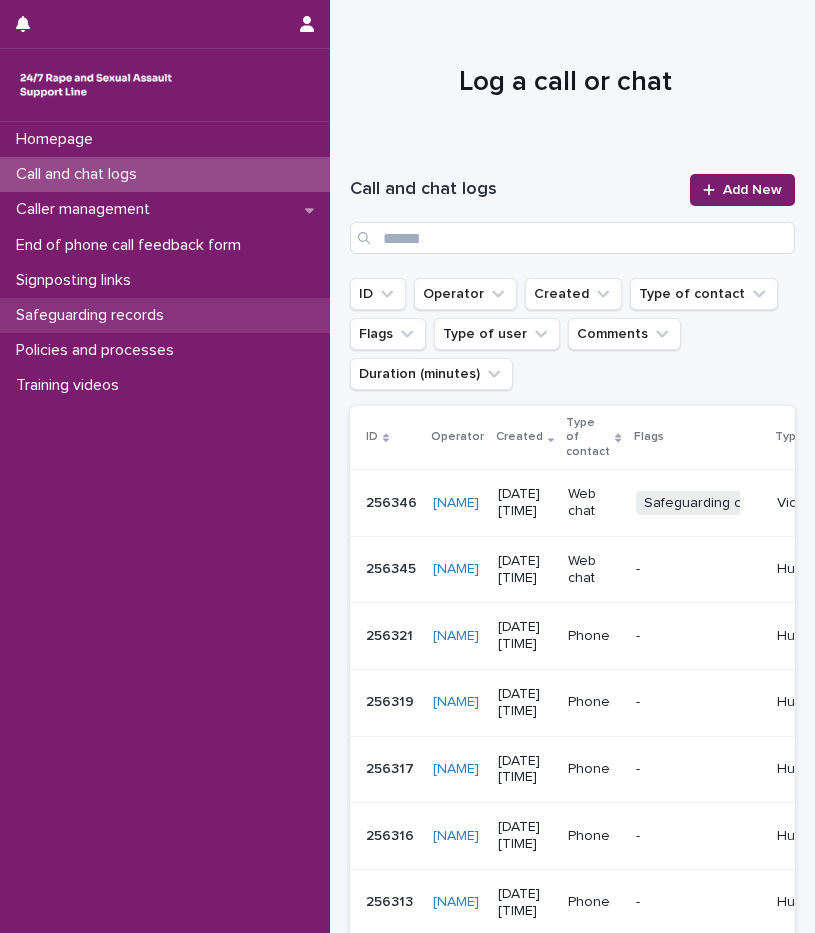 click on "Safeguarding records" at bounding box center (94, 315) 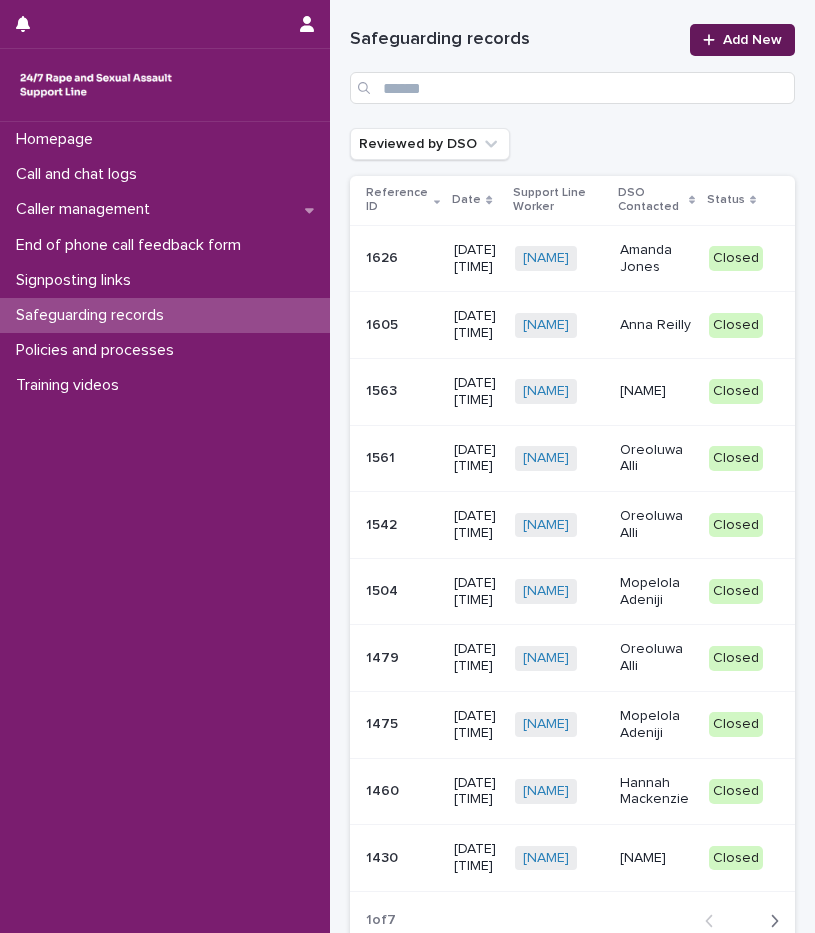 click on "Add New" at bounding box center (752, 40) 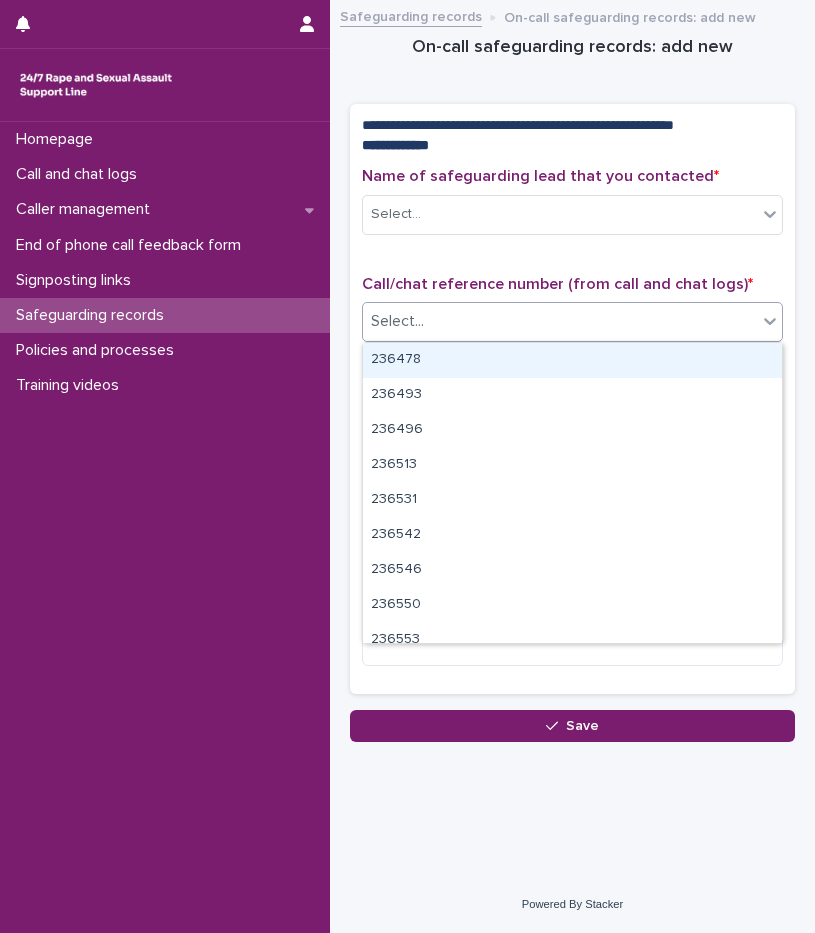 click on "Select..." at bounding box center (560, 321) 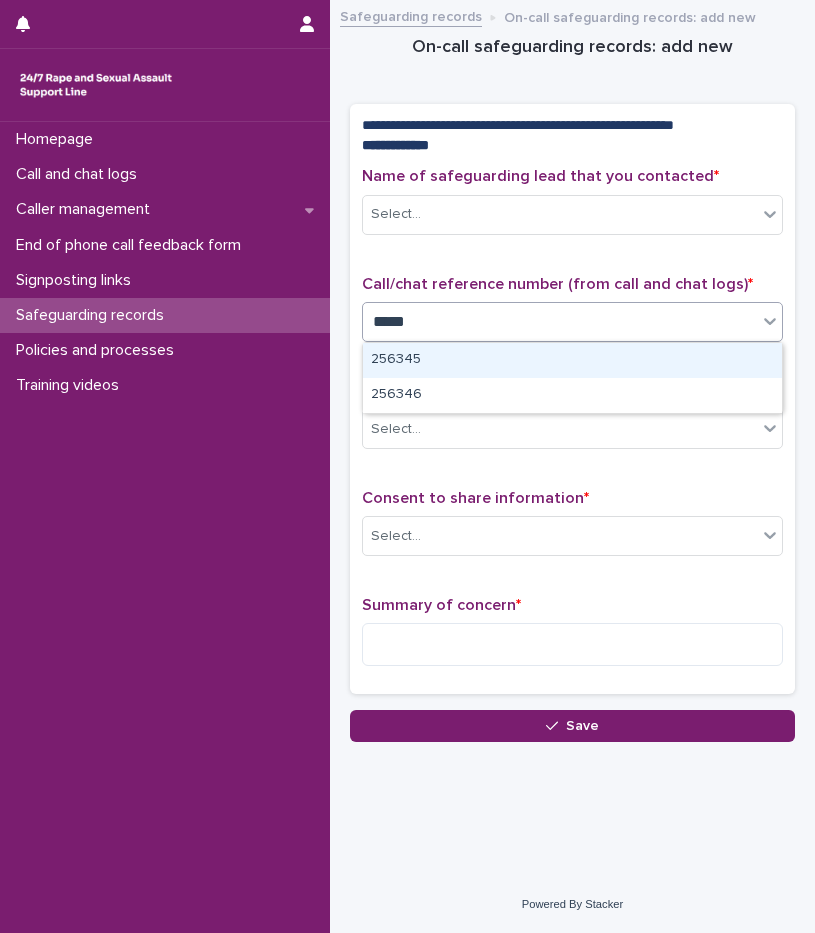 type on "******" 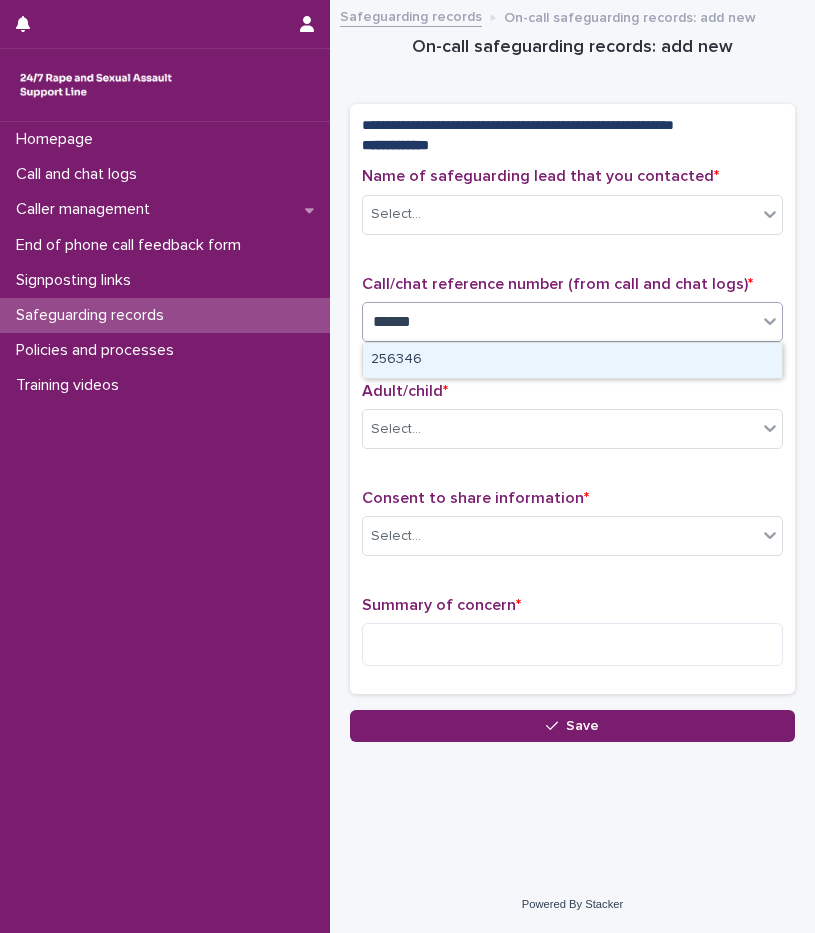 click on "256346" at bounding box center [572, 360] 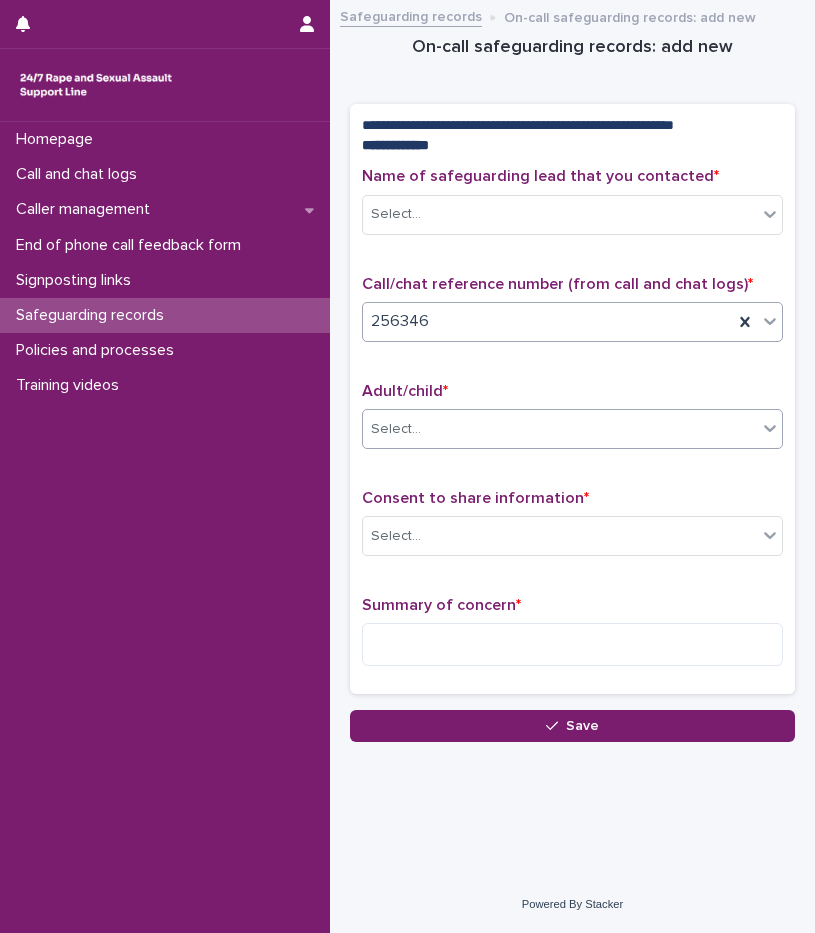 click on "Select..." at bounding box center (560, 429) 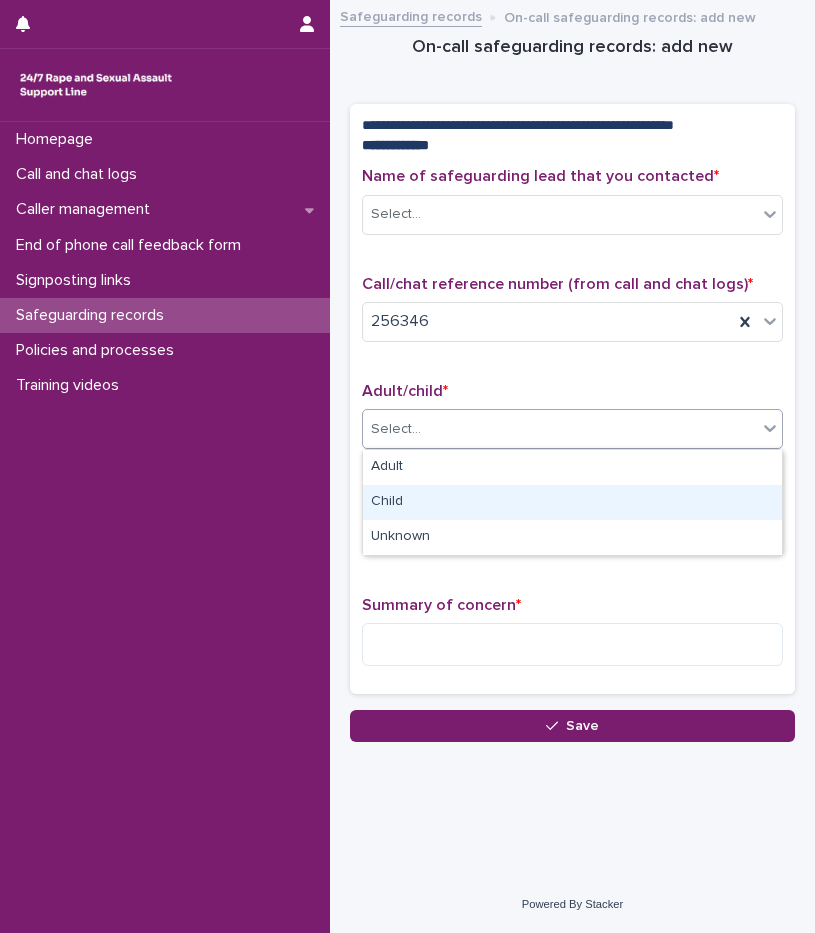 click on "Child" at bounding box center (572, 502) 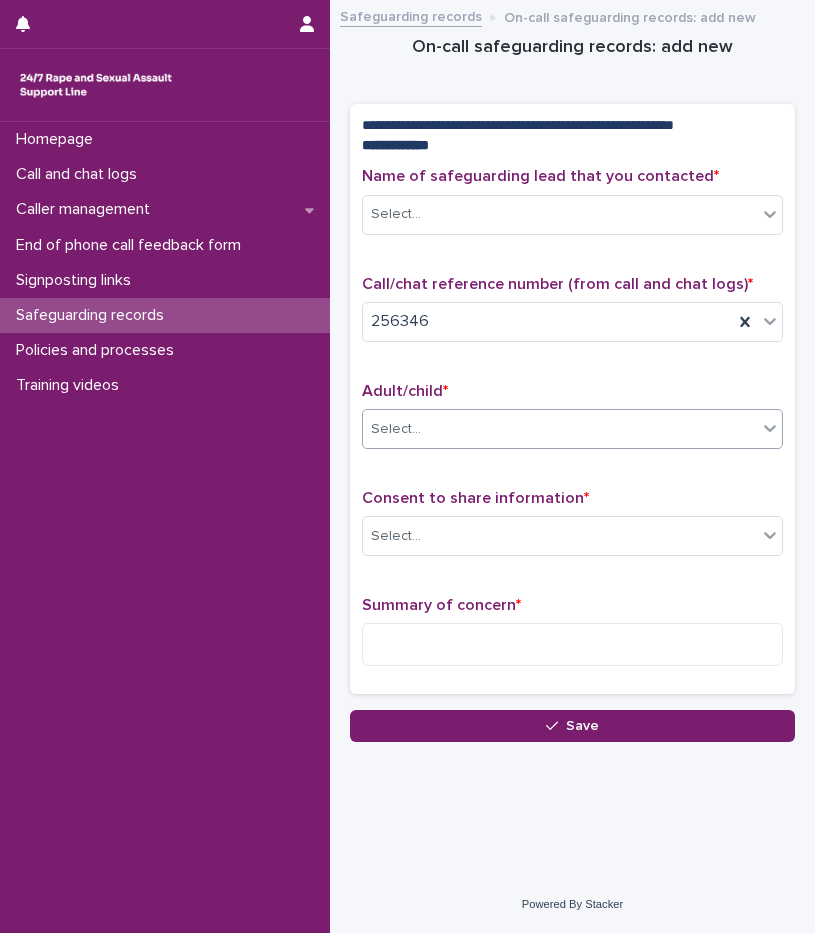 click on "Consent to share information * Select..." at bounding box center (572, 530) 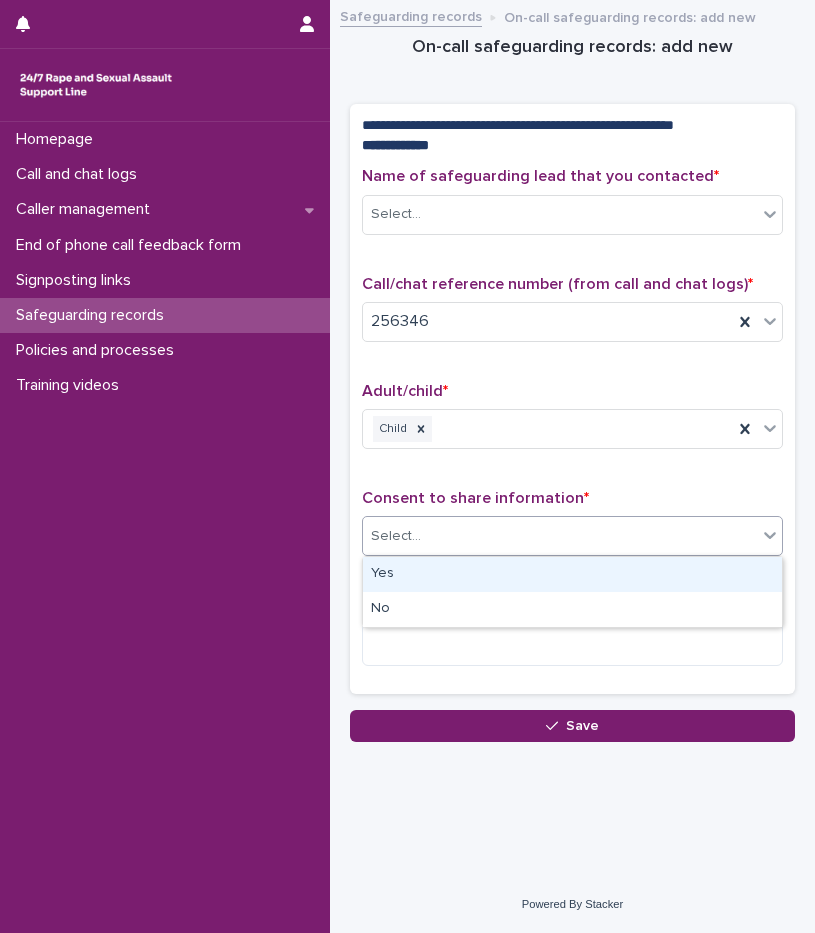 drag, startPoint x: 428, startPoint y: 533, endPoint x: 436, endPoint y: 571, distance: 38.832977 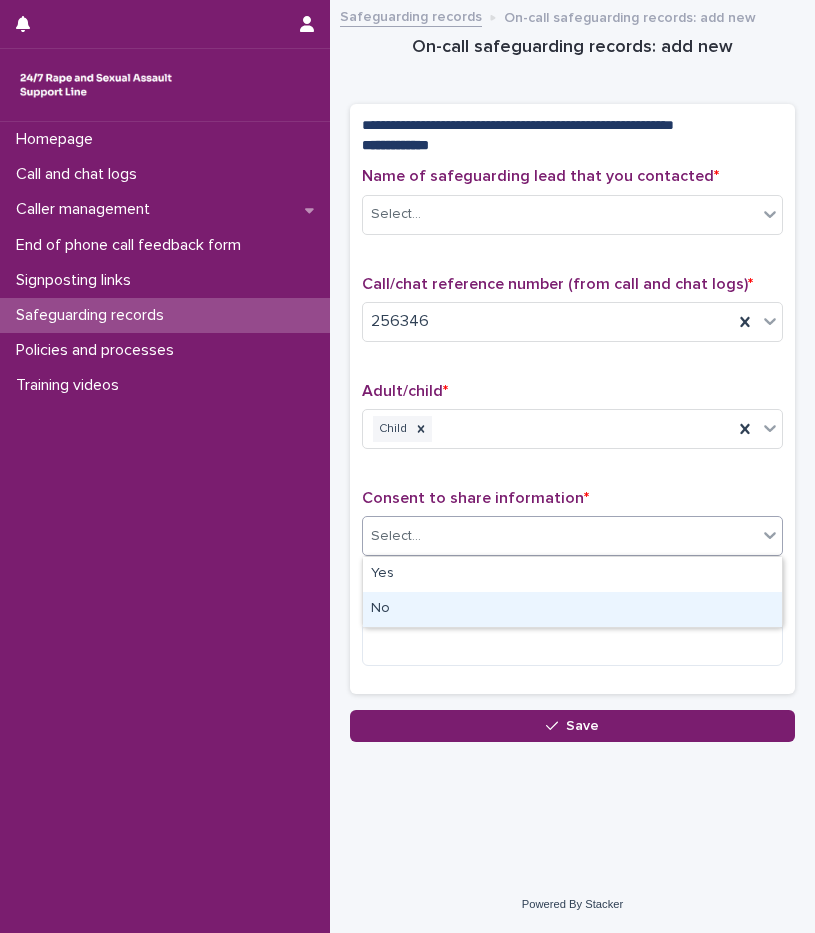 click on "No" at bounding box center [572, 609] 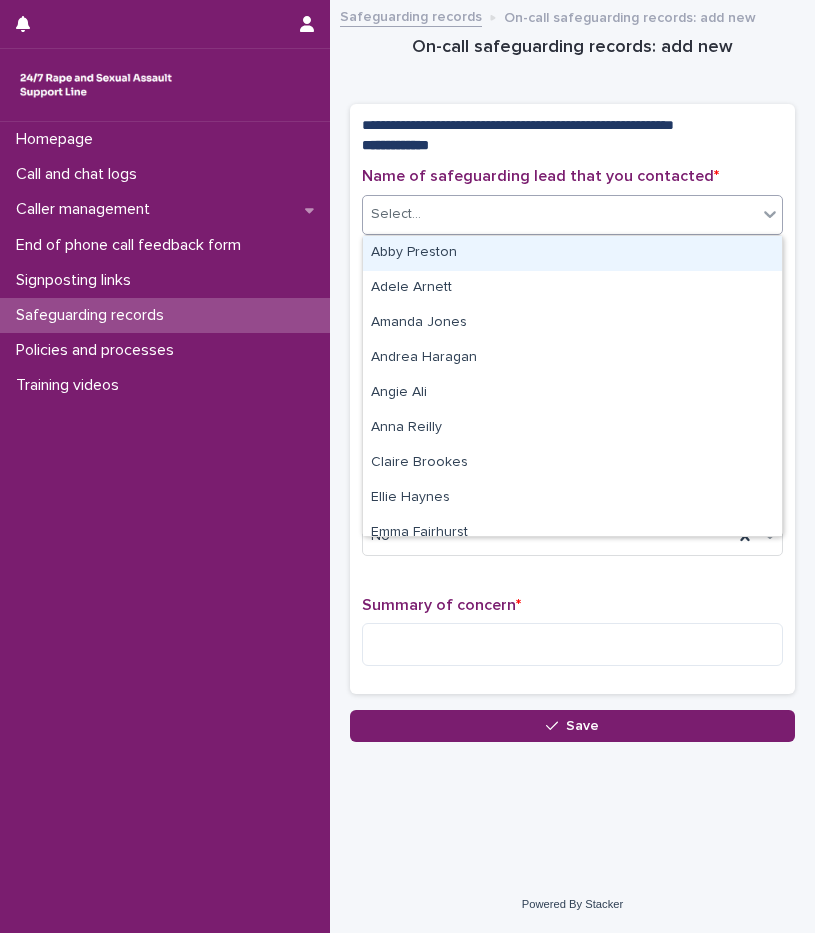 click on "Select..." at bounding box center [560, 214] 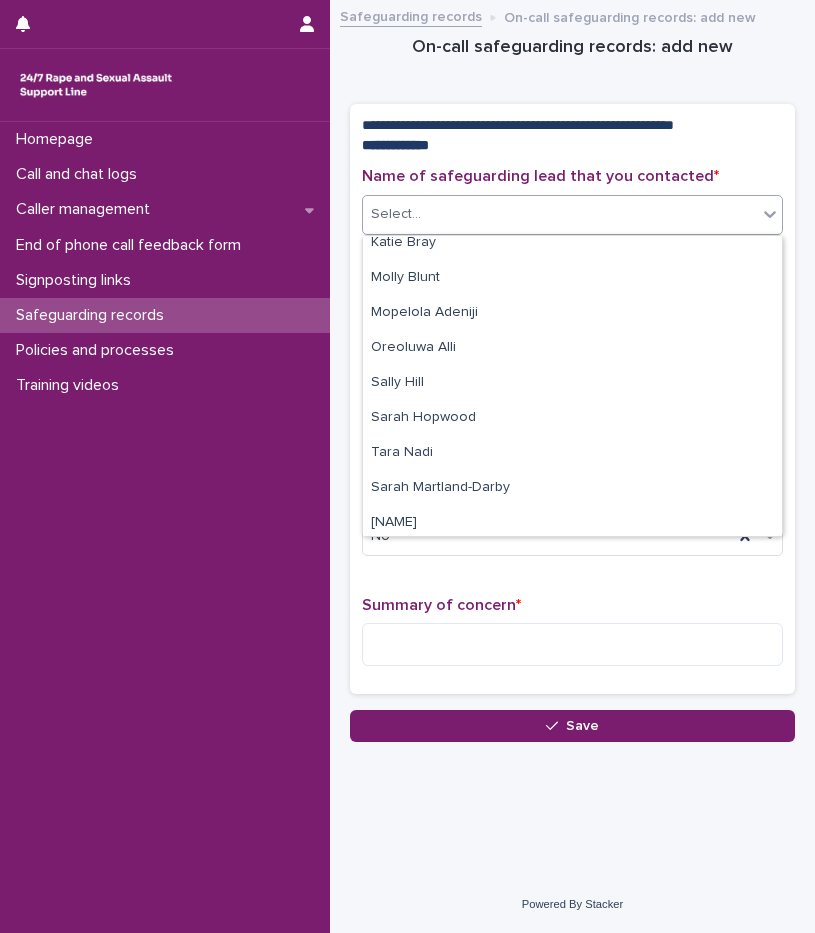 scroll, scrollTop: 485, scrollLeft: 0, axis: vertical 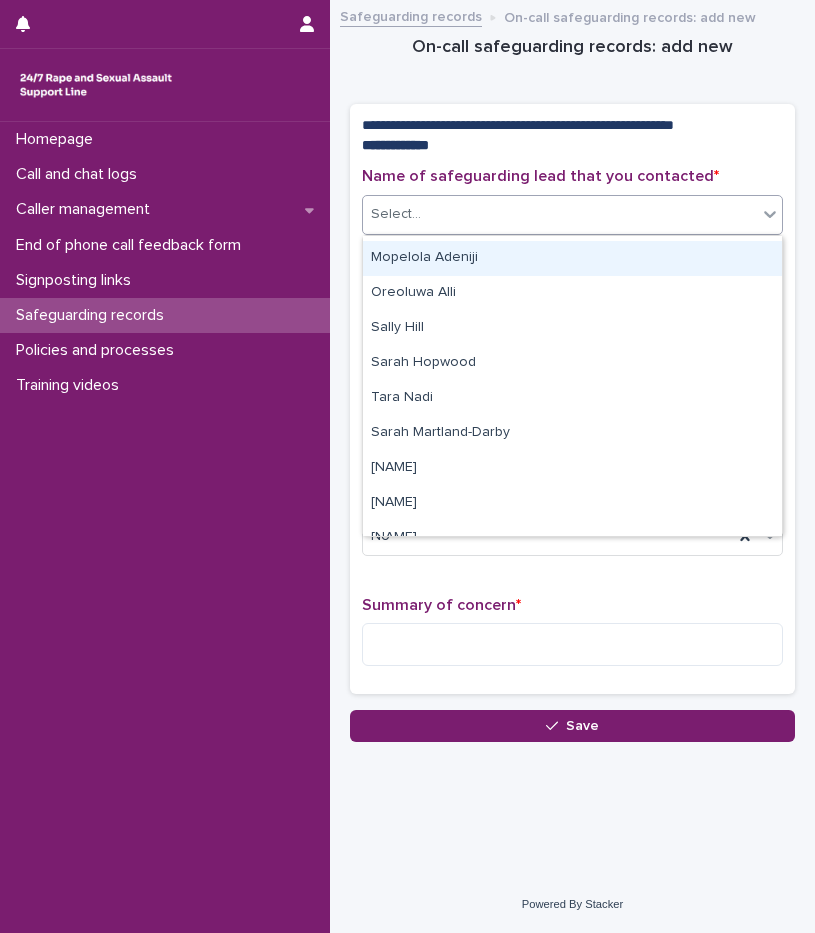 click on "Mopelola Adeniji" at bounding box center (572, 258) 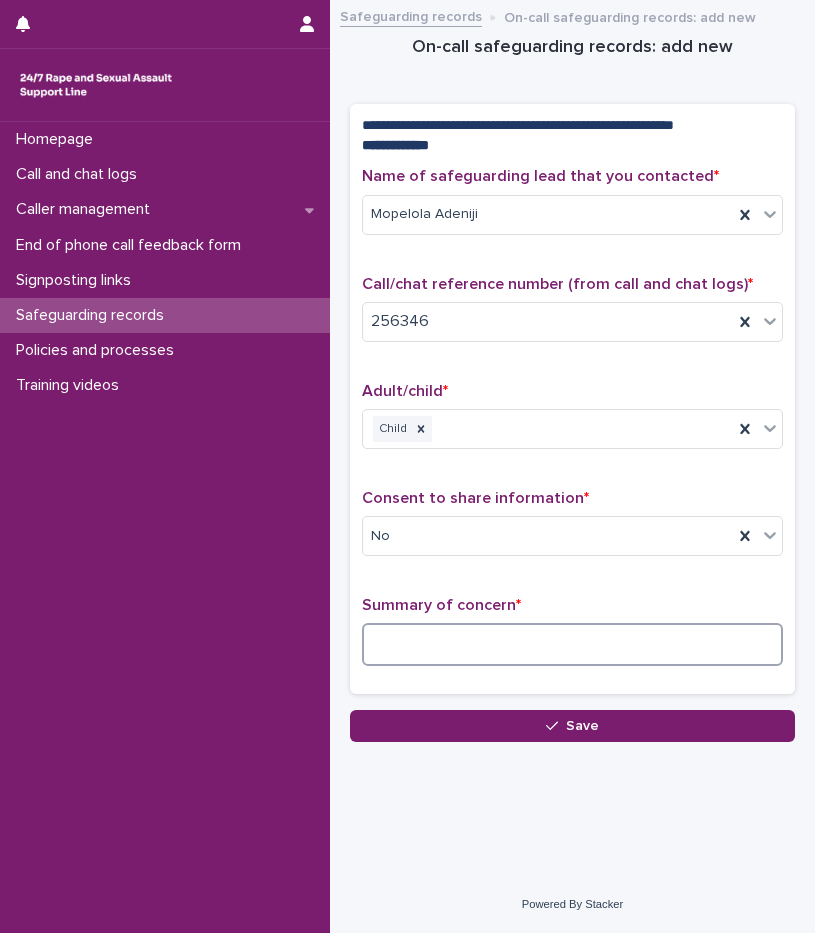 click at bounding box center [572, 644] 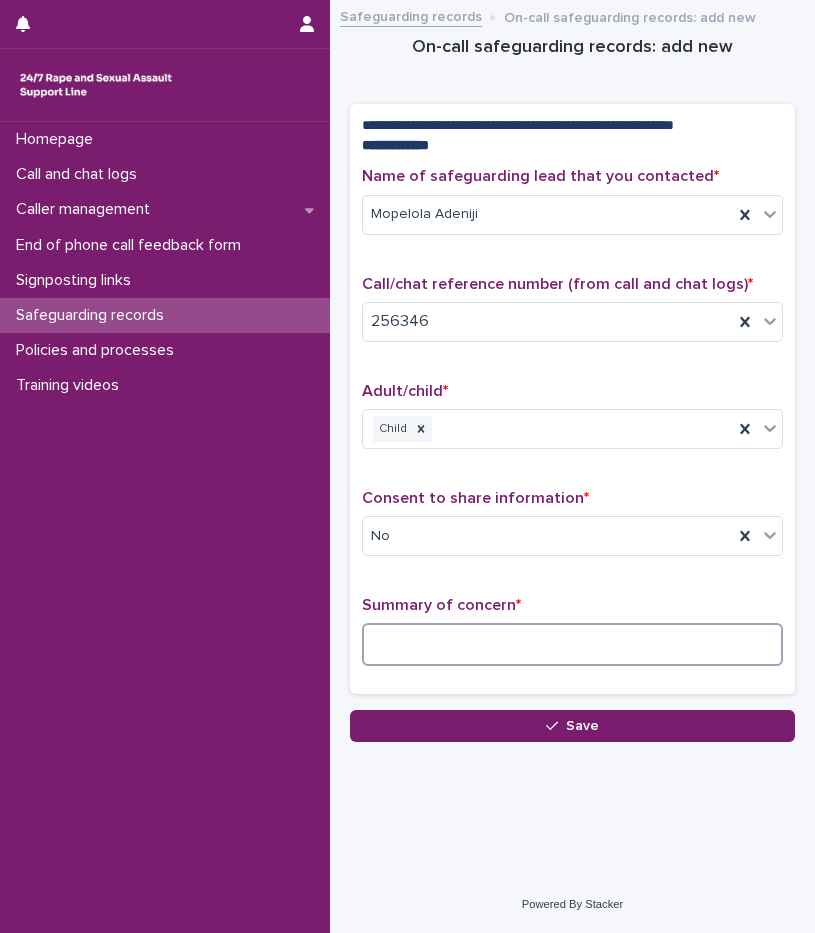 paste on "**********" 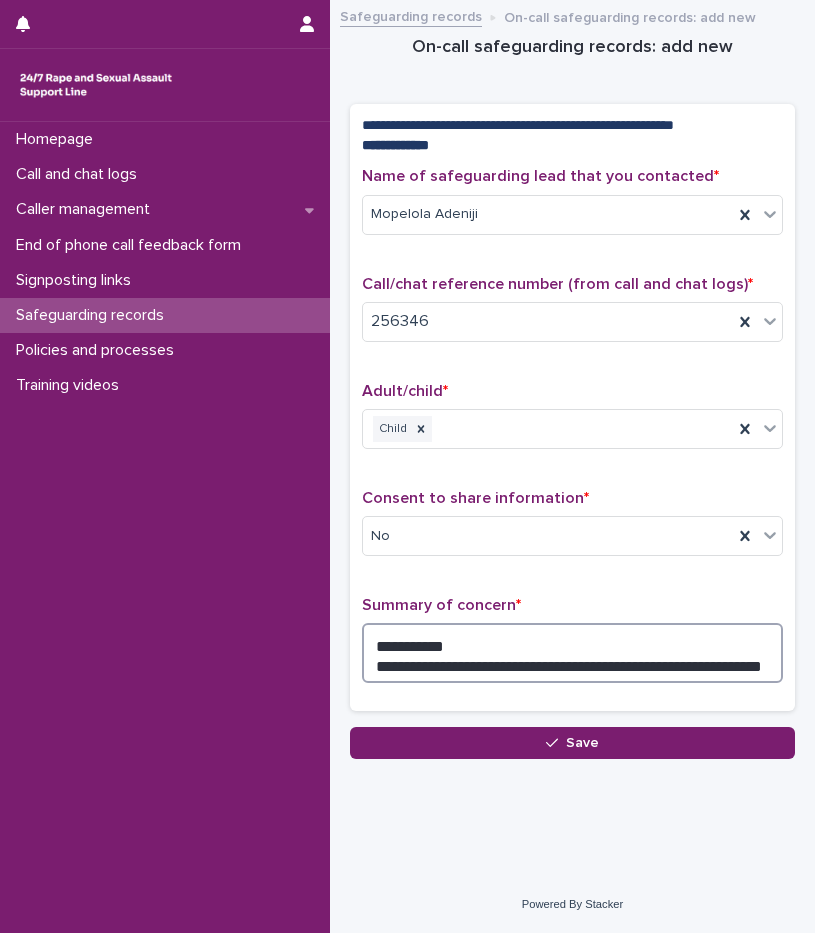 click on "**********" at bounding box center (572, 653) 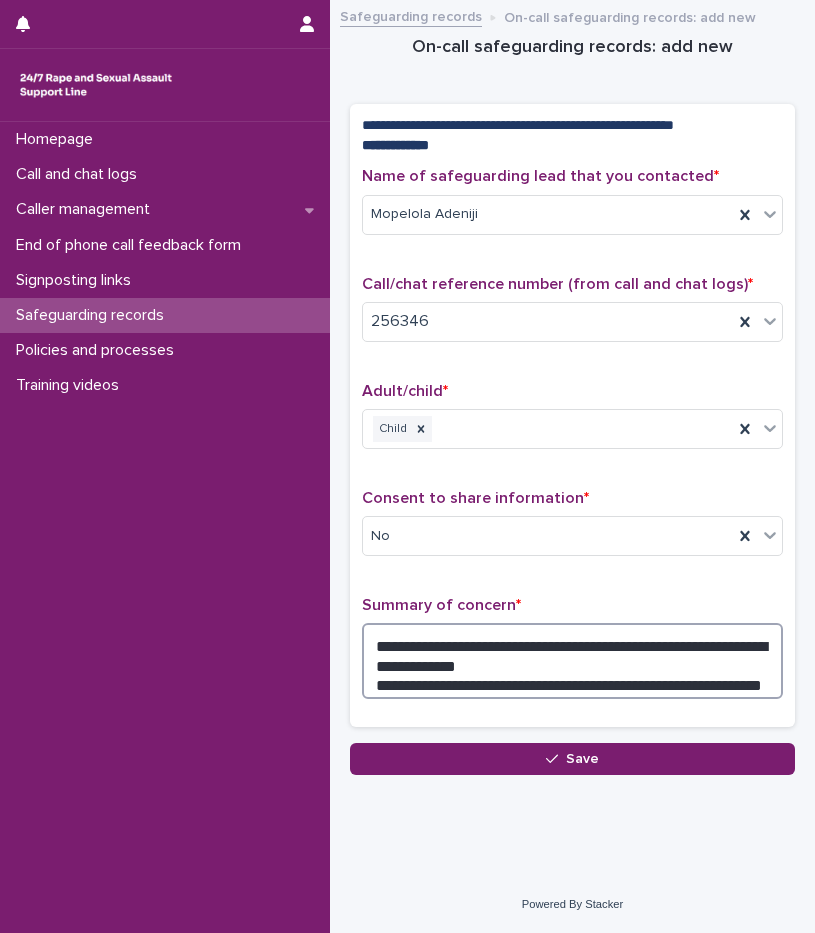 click on "**********" at bounding box center (572, 661) 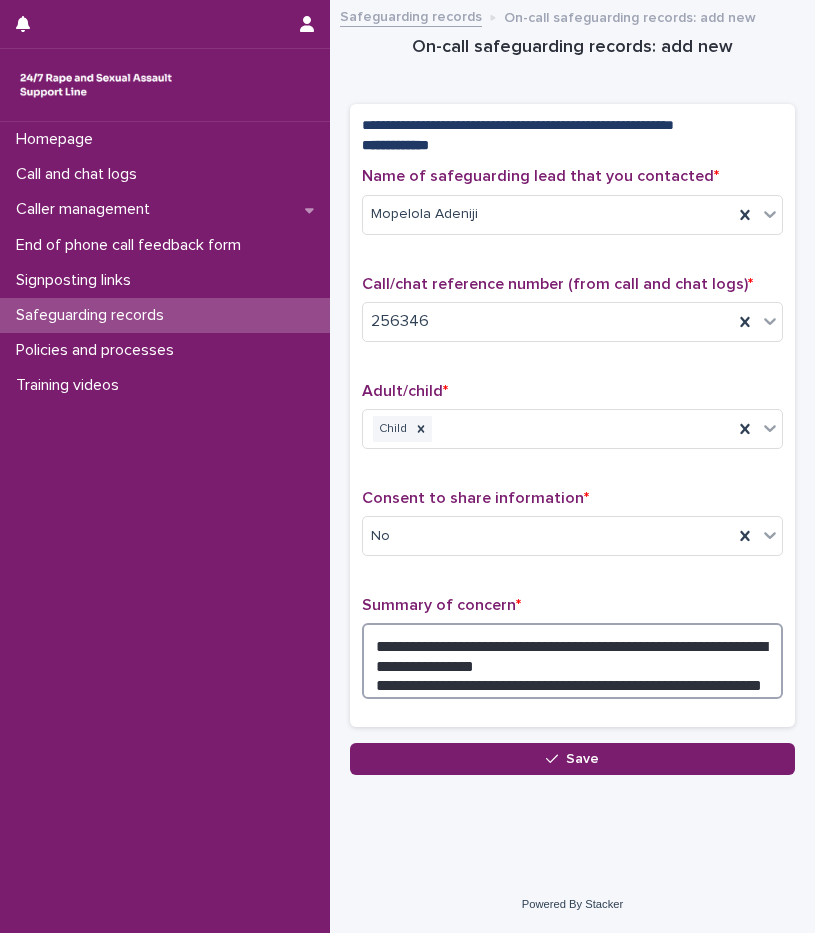 click on "**********" at bounding box center (572, 661) 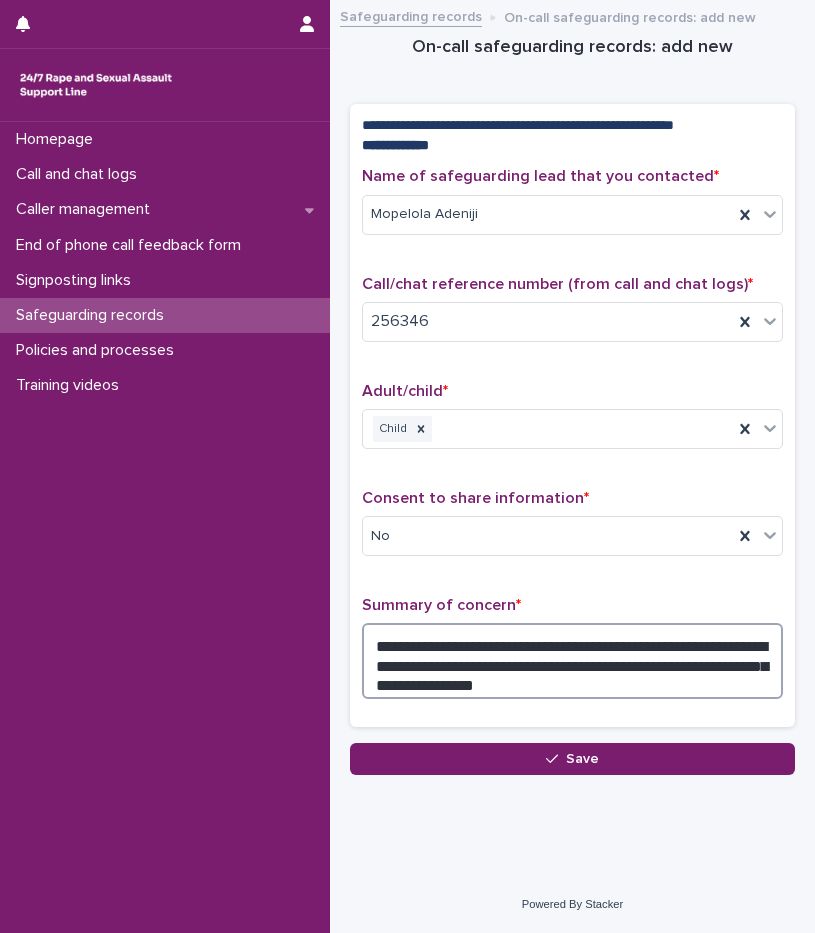 click on "**********" at bounding box center (572, 661) 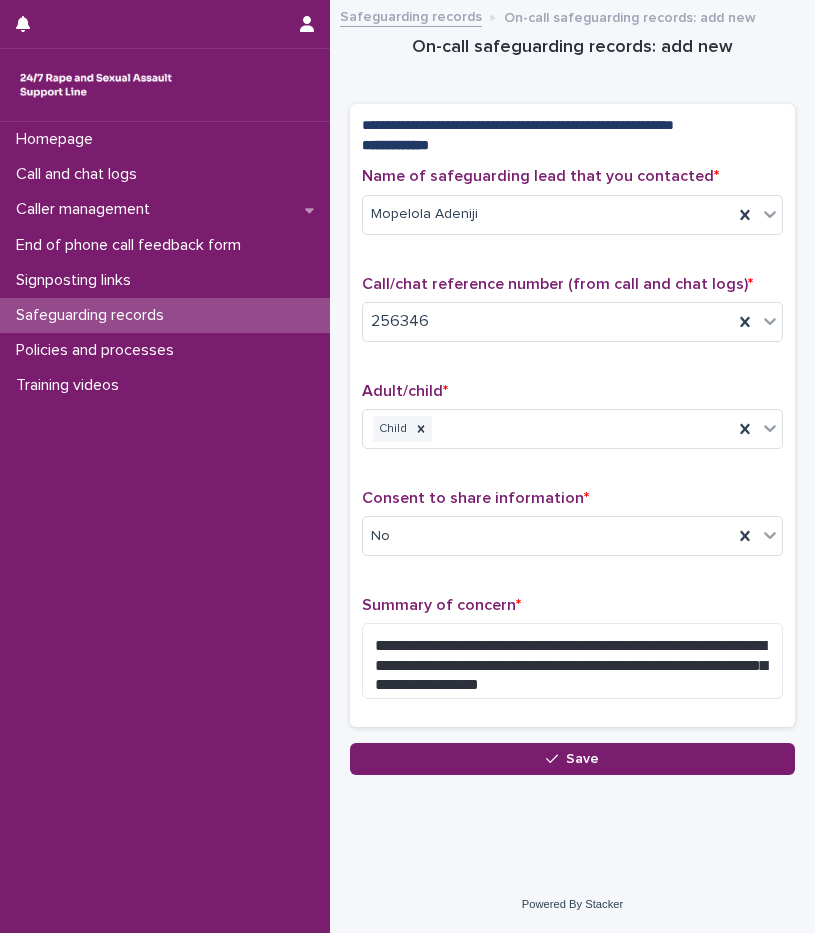click on "**********" at bounding box center [572, 441] 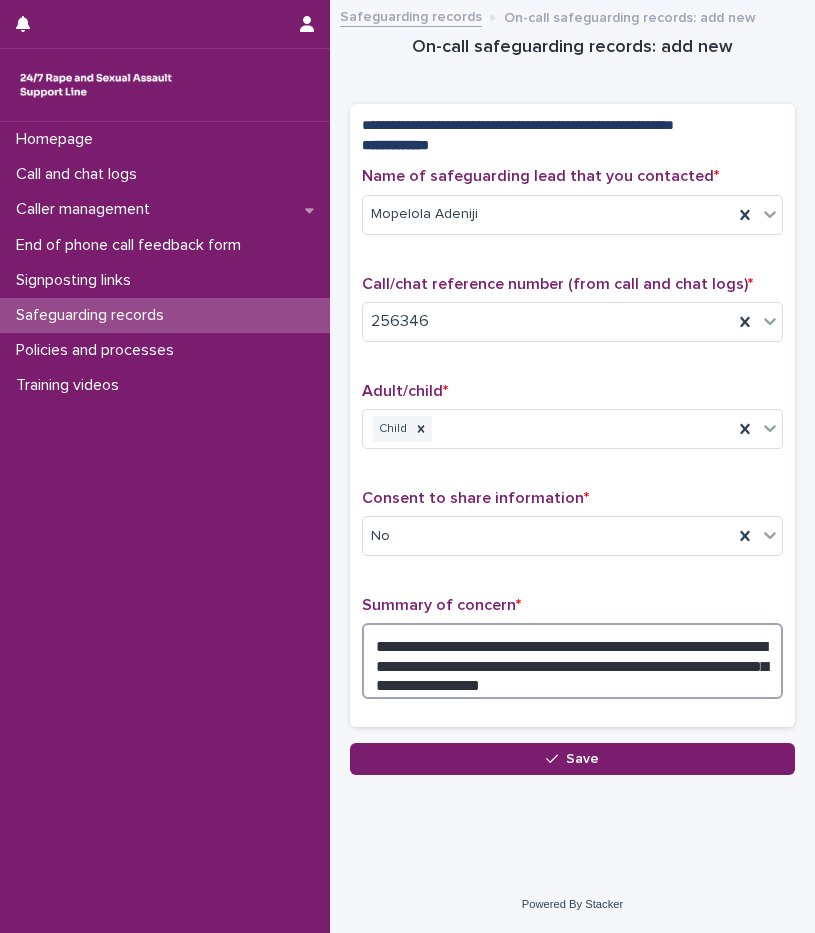 click on "**********" at bounding box center [572, 661] 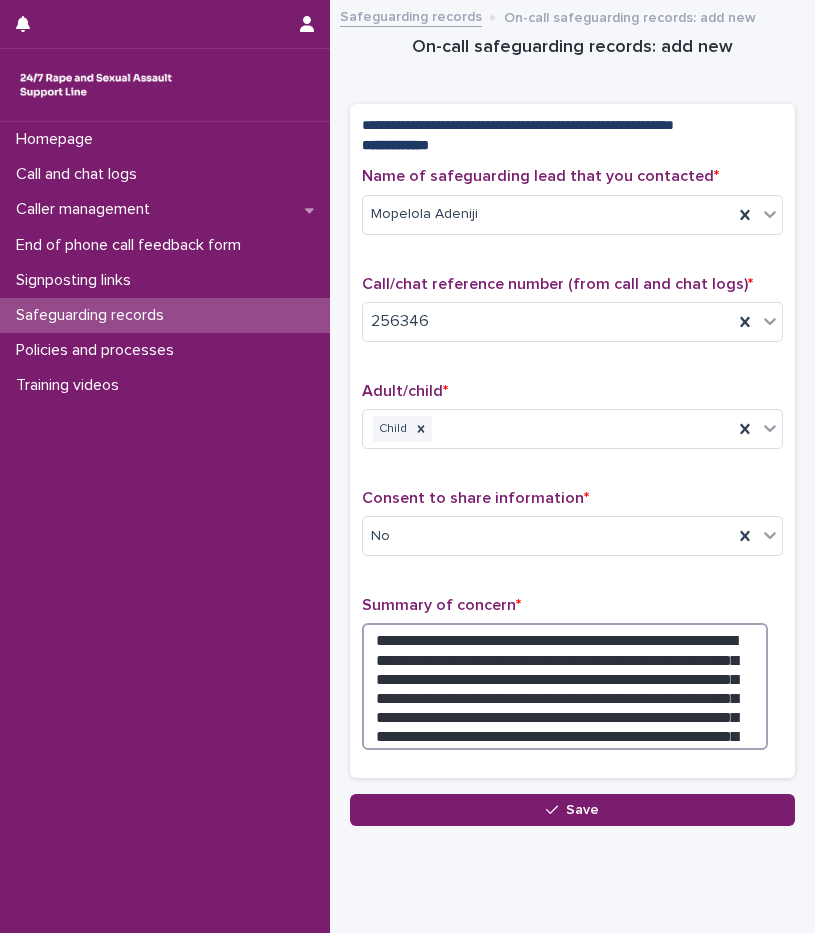 scroll, scrollTop: 2, scrollLeft: 0, axis: vertical 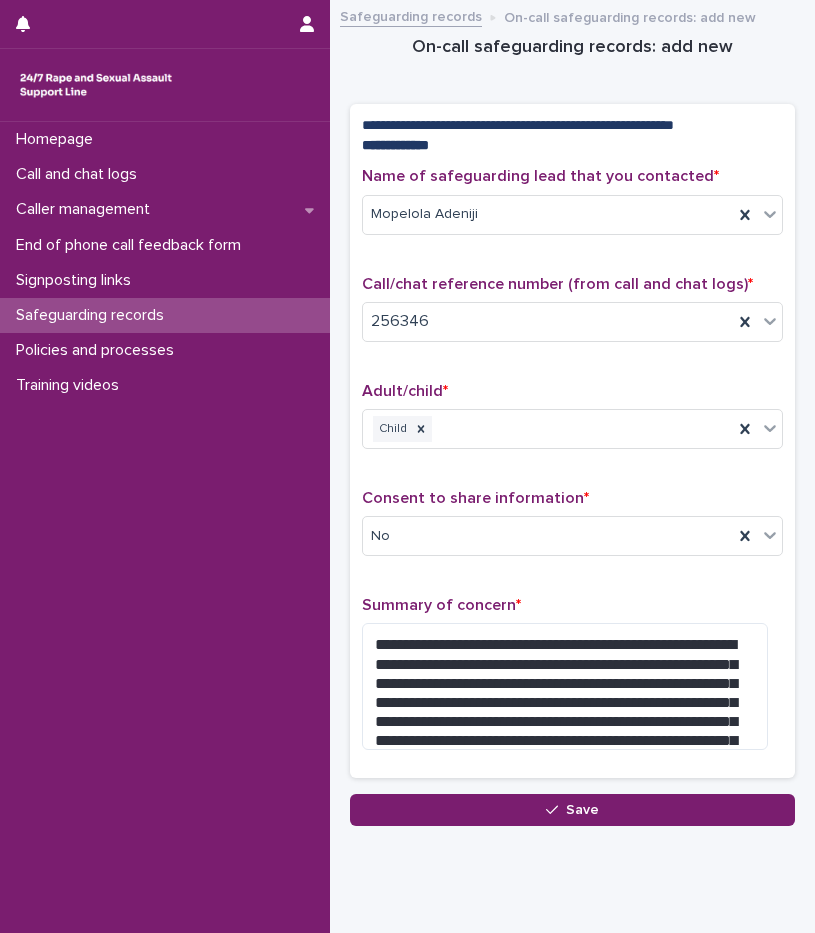 click on "Summary of concern *" at bounding box center (441, 605) 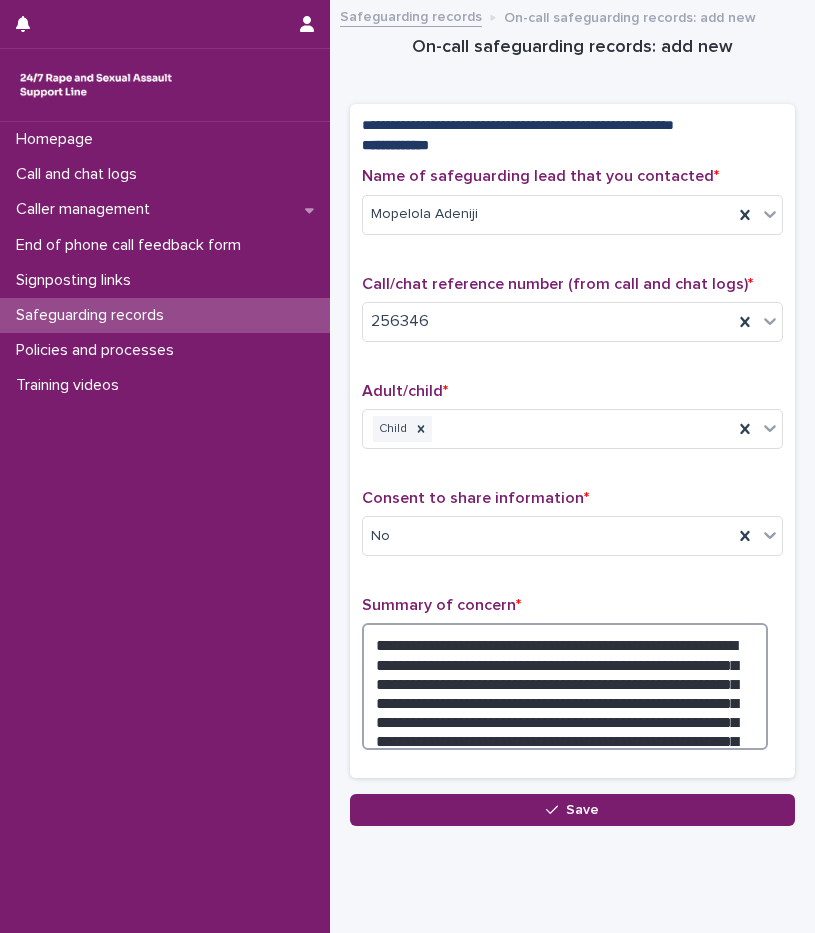 scroll, scrollTop: 2, scrollLeft: 0, axis: vertical 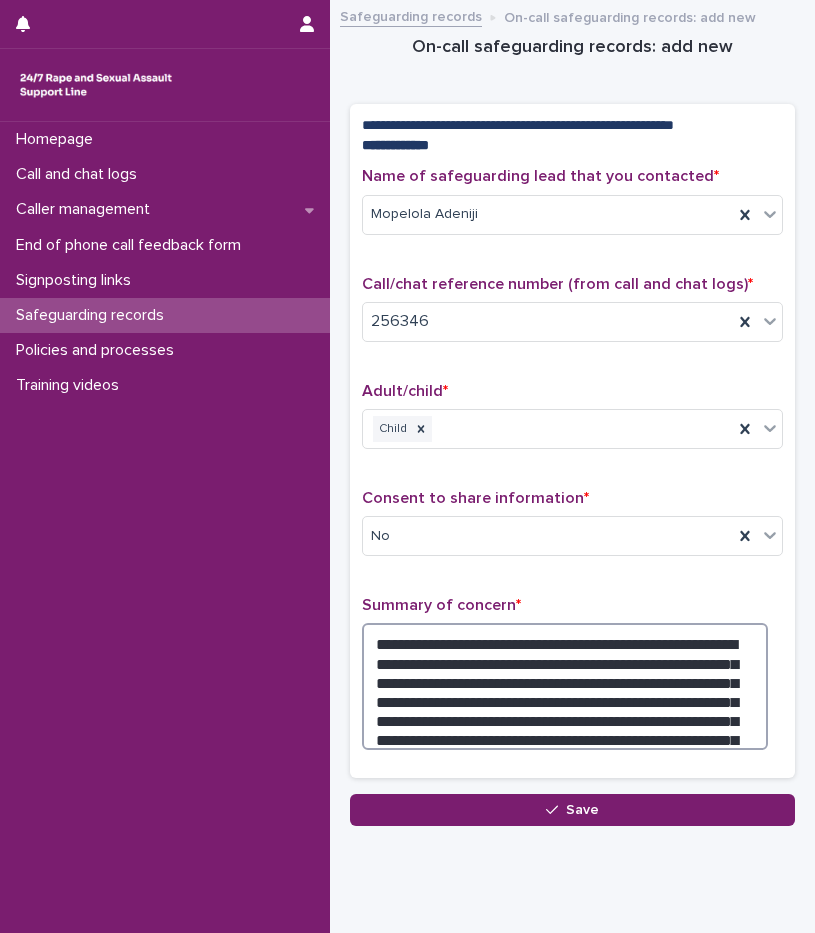 click on "**********" at bounding box center [565, 686] 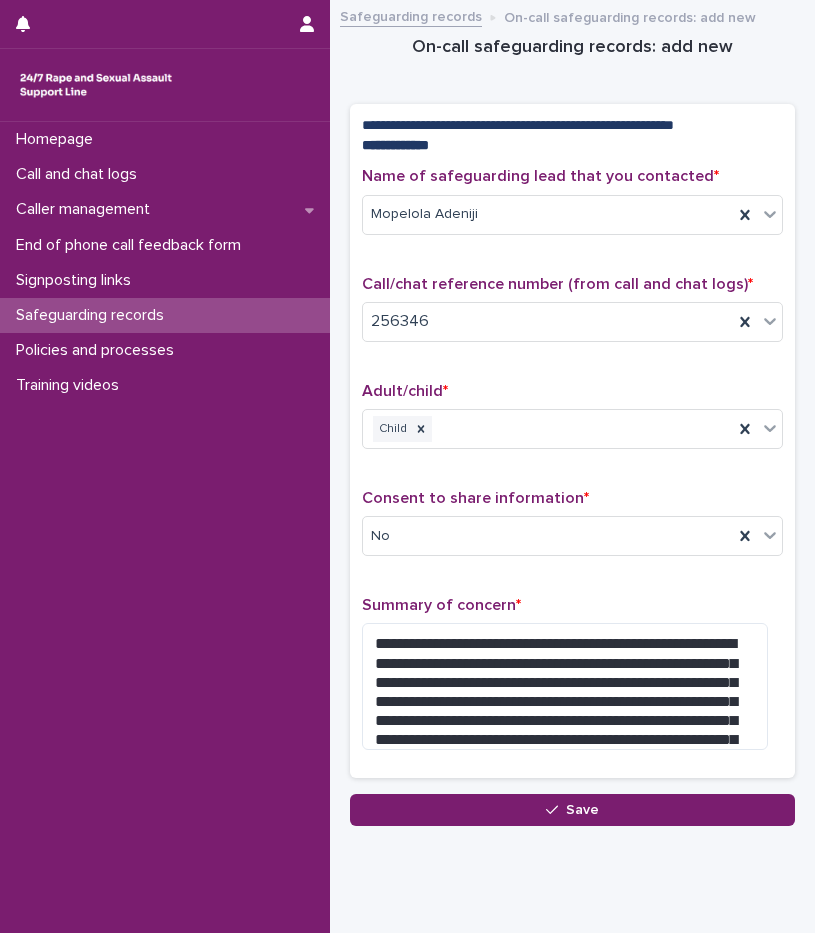 click on "**********" at bounding box center (572, 466) 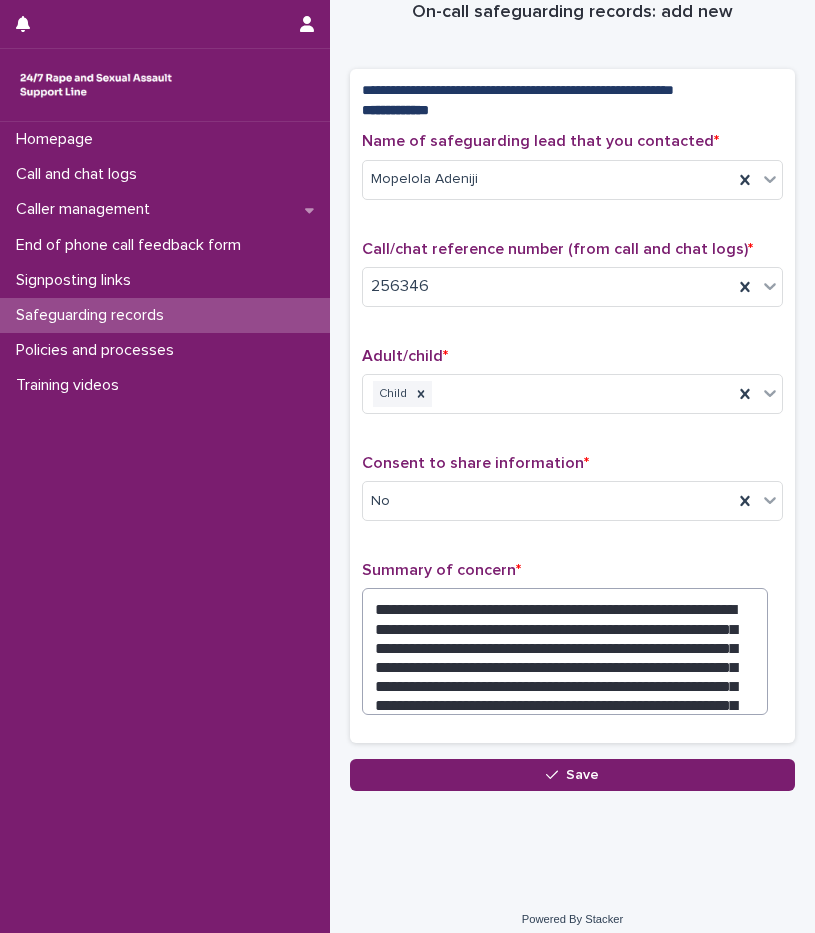 scroll, scrollTop: 50, scrollLeft: 0, axis: vertical 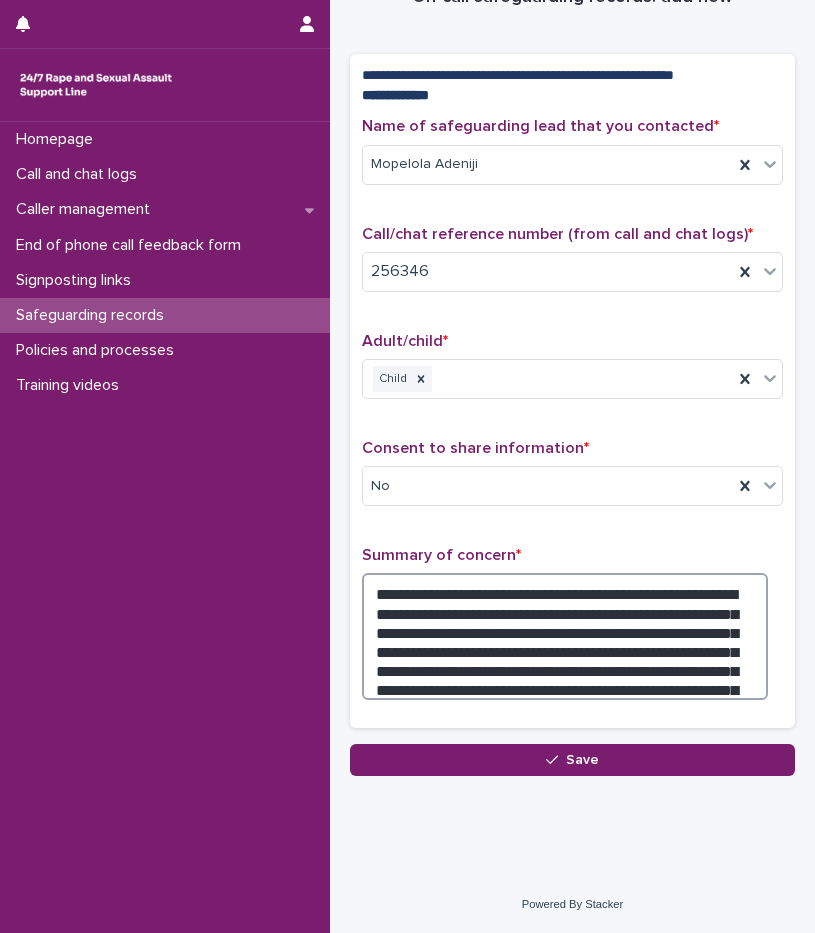 click on "**********" at bounding box center [565, 636] 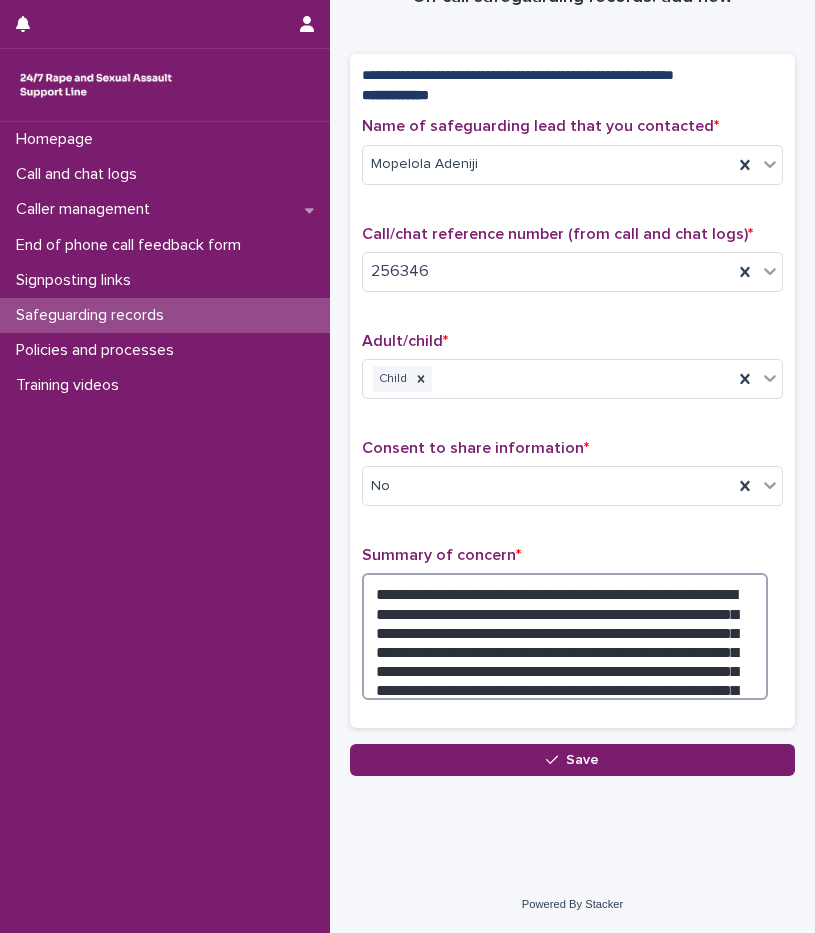 type on "**********" 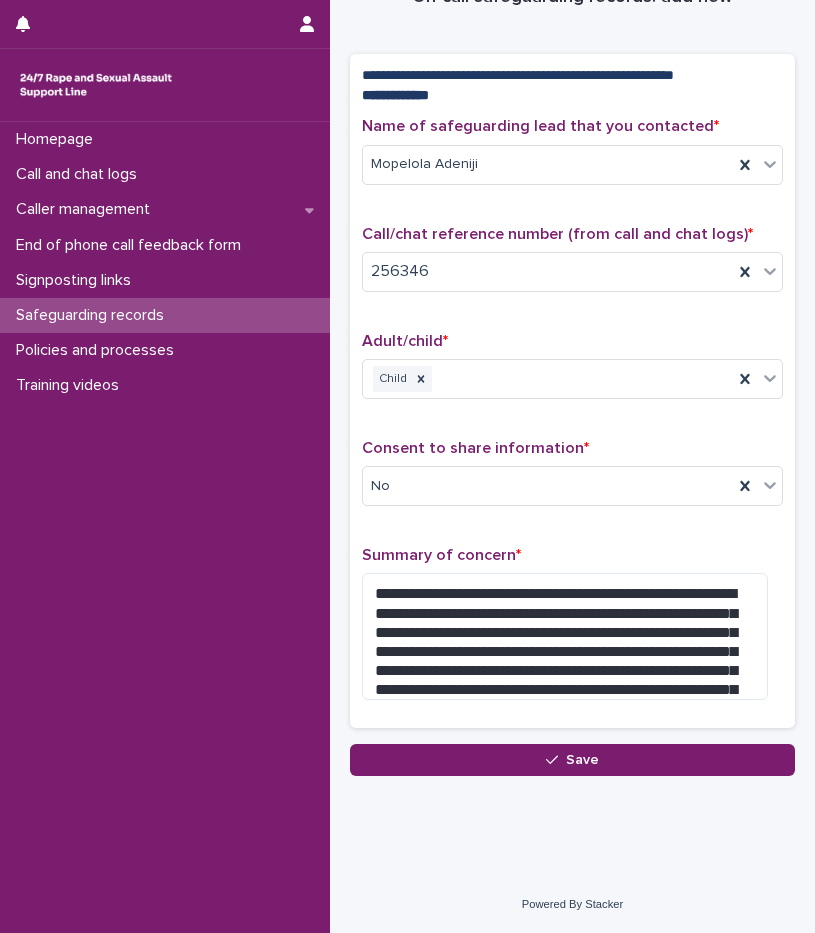click on "**********" at bounding box center (572, 416) 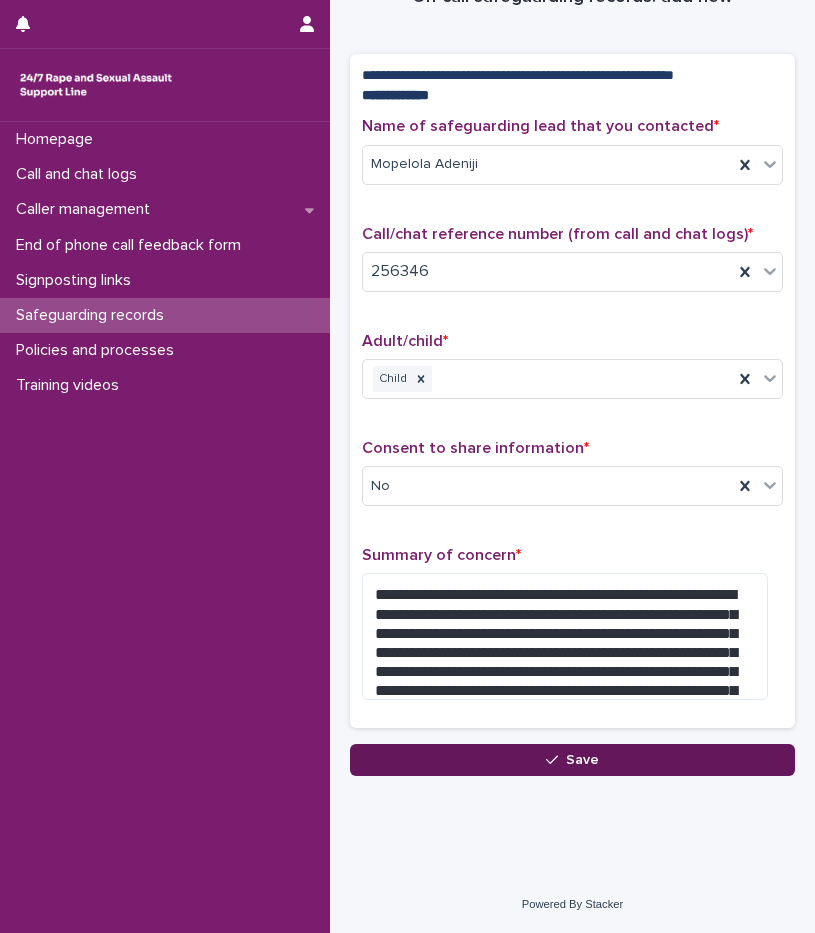 click on "Save" at bounding box center (572, 760) 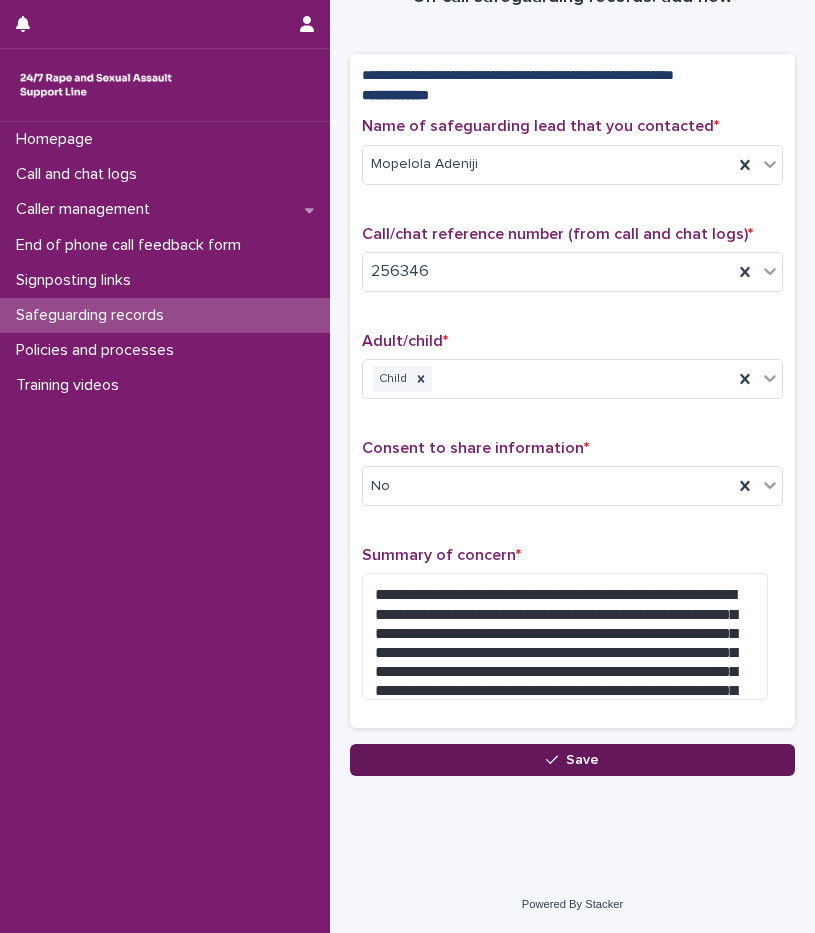 scroll, scrollTop: 0, scrollLeft: 0, axis: both 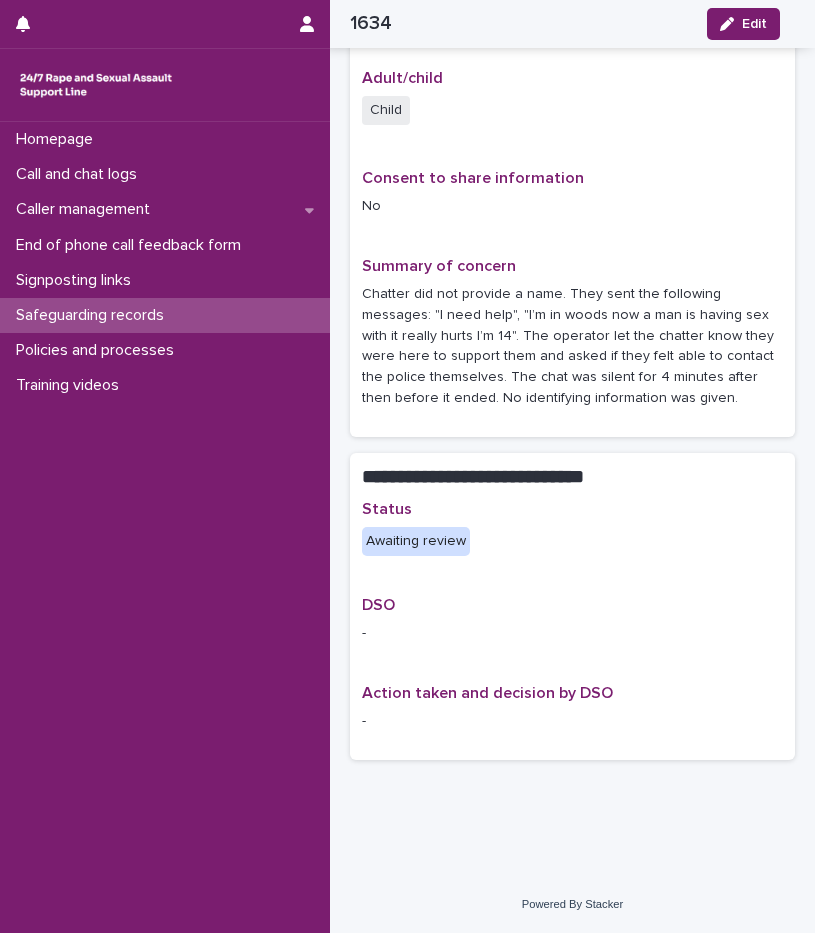 click on "Safeguarding records" at bounding box center [94, 315] 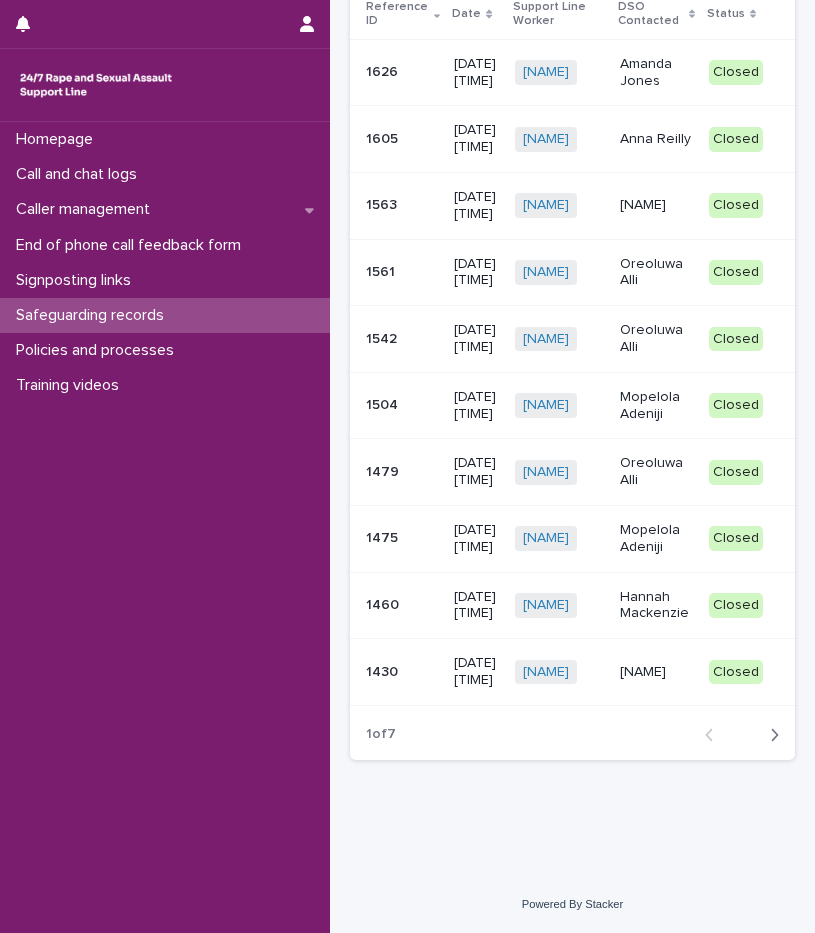 scroll, scrollTop: 0, scrollLeft: 0, axis: both 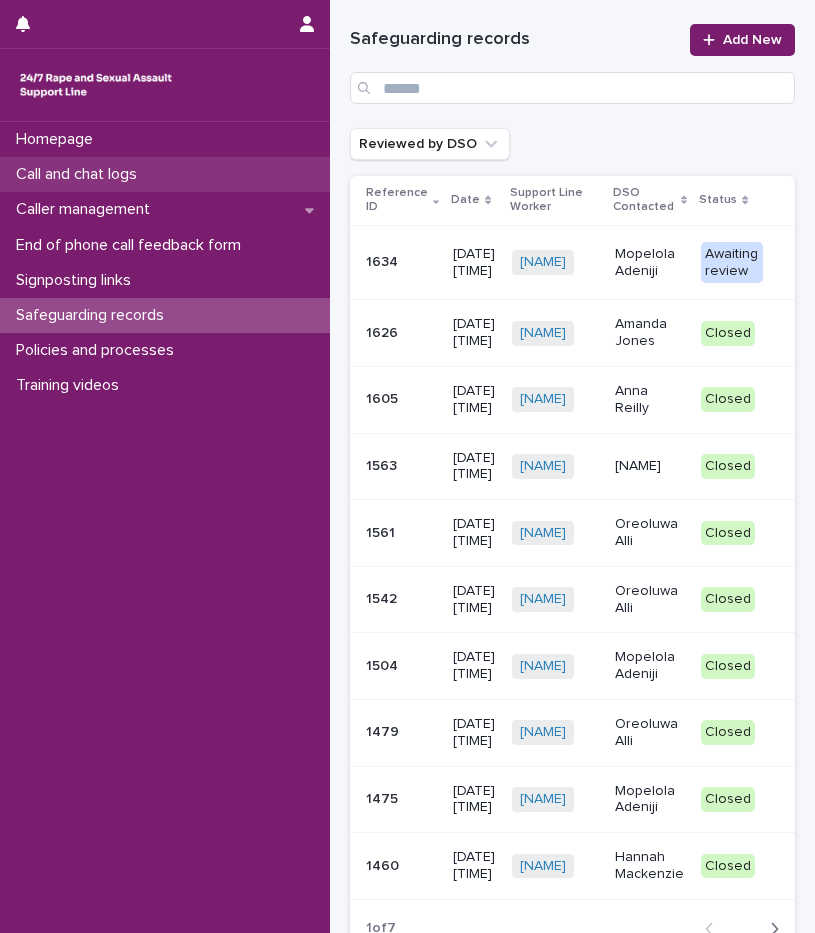 click on "Call and chat logs" at bounding box center (80, 174) 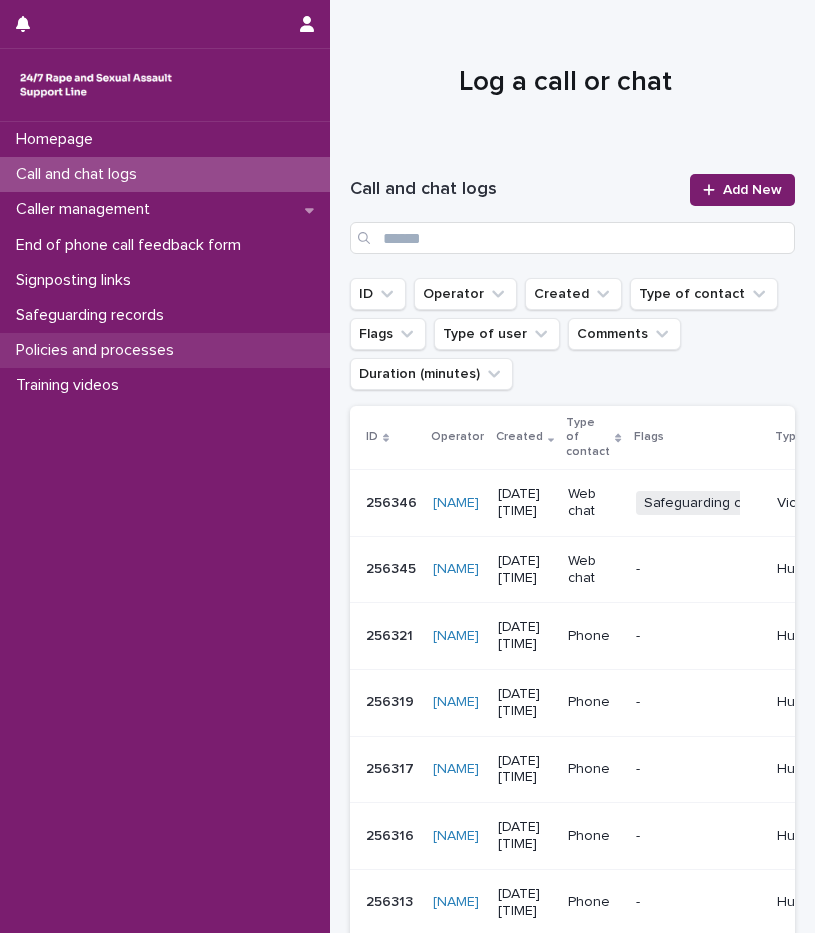 click on "Policies and processes" at bounding box center (99, 350) 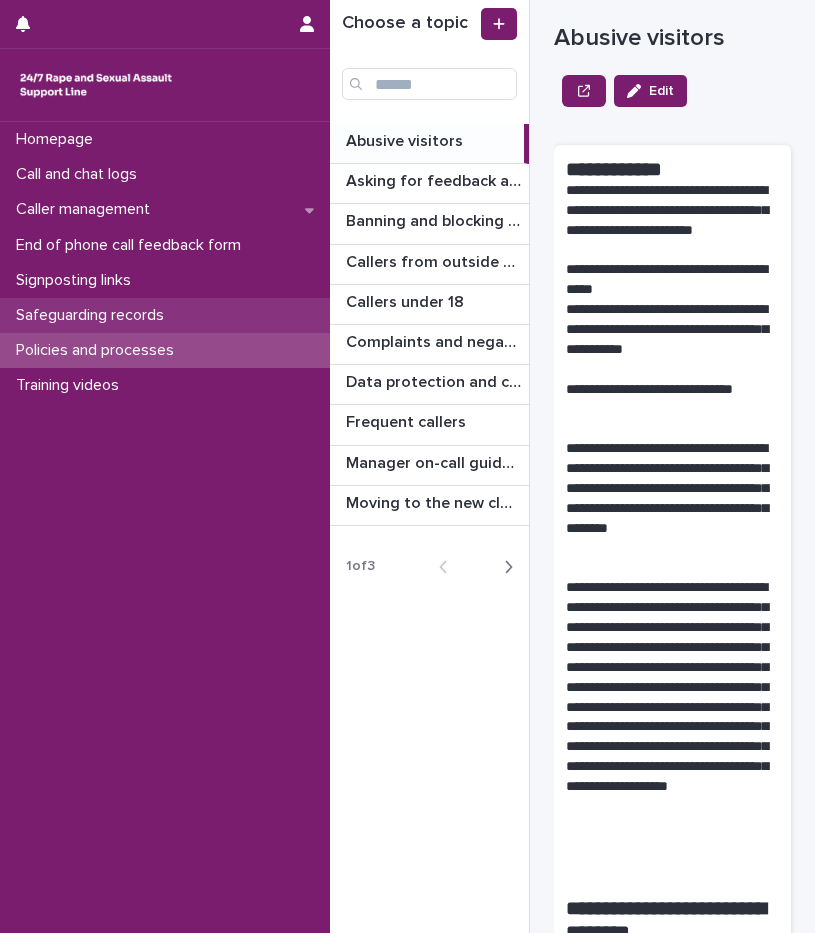 click on "Safeguarding records" at bounding box center (94, 315) 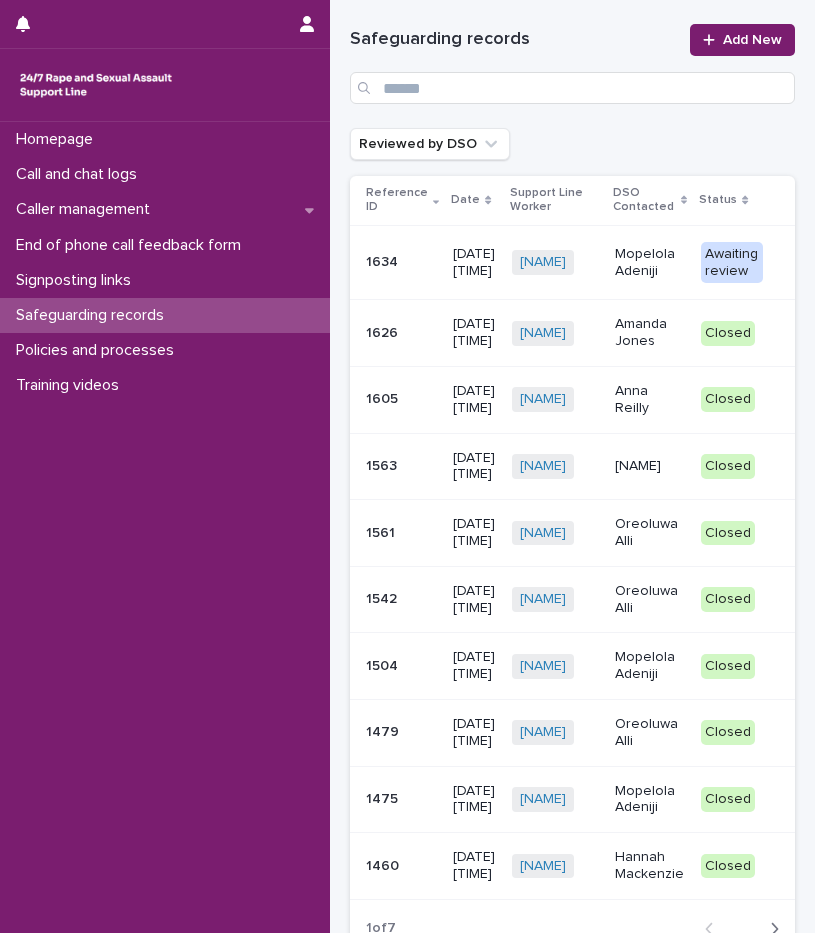 click on "1634 1634" at bounding box center (397, 262) 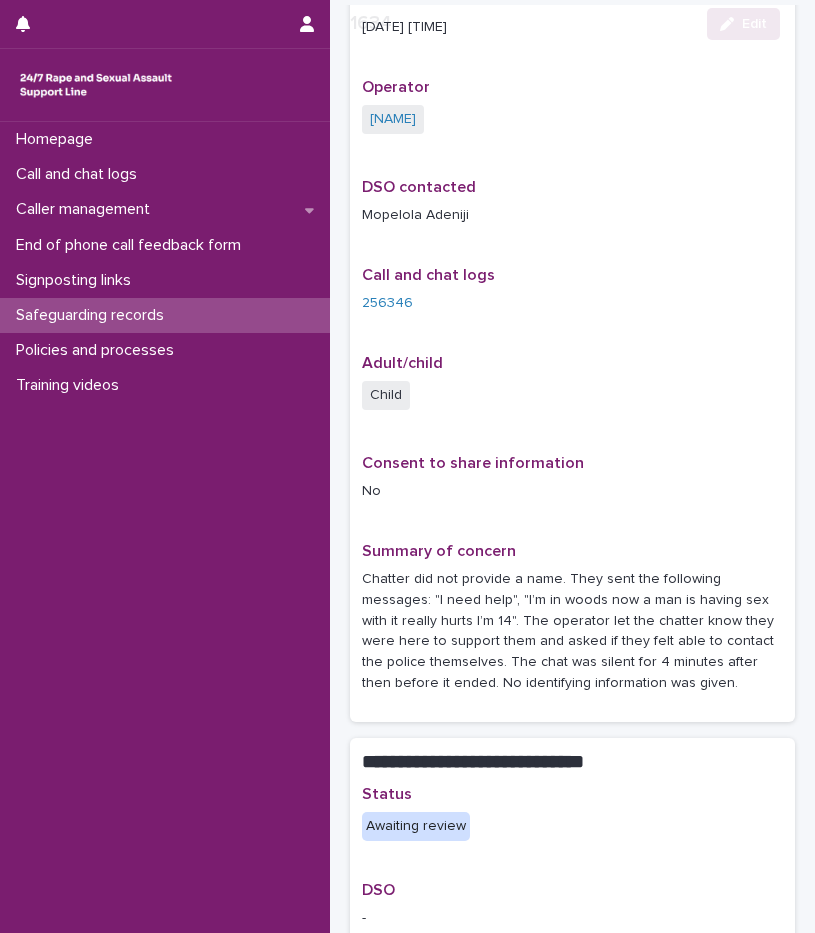 scroll, scrollTop: 485, scrollLeft: 0, axis: vertical 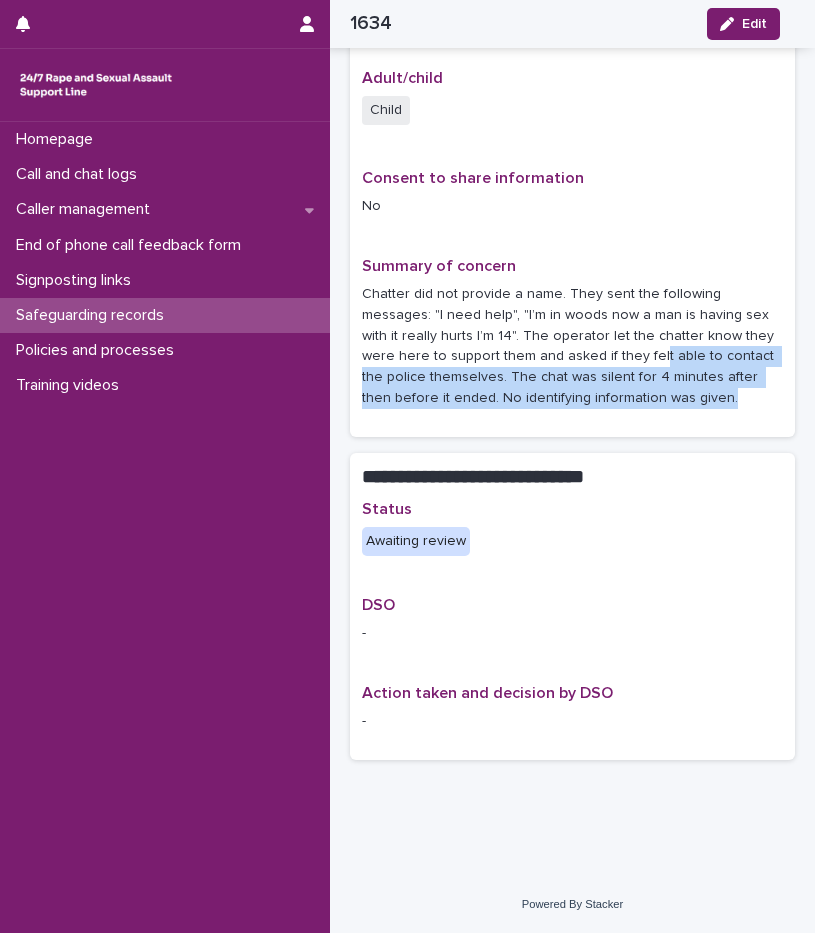 drag, startPoint x: 696, startPoint y: 398, endPoint x: 652, endPoint y: 357, distance: 60.1415 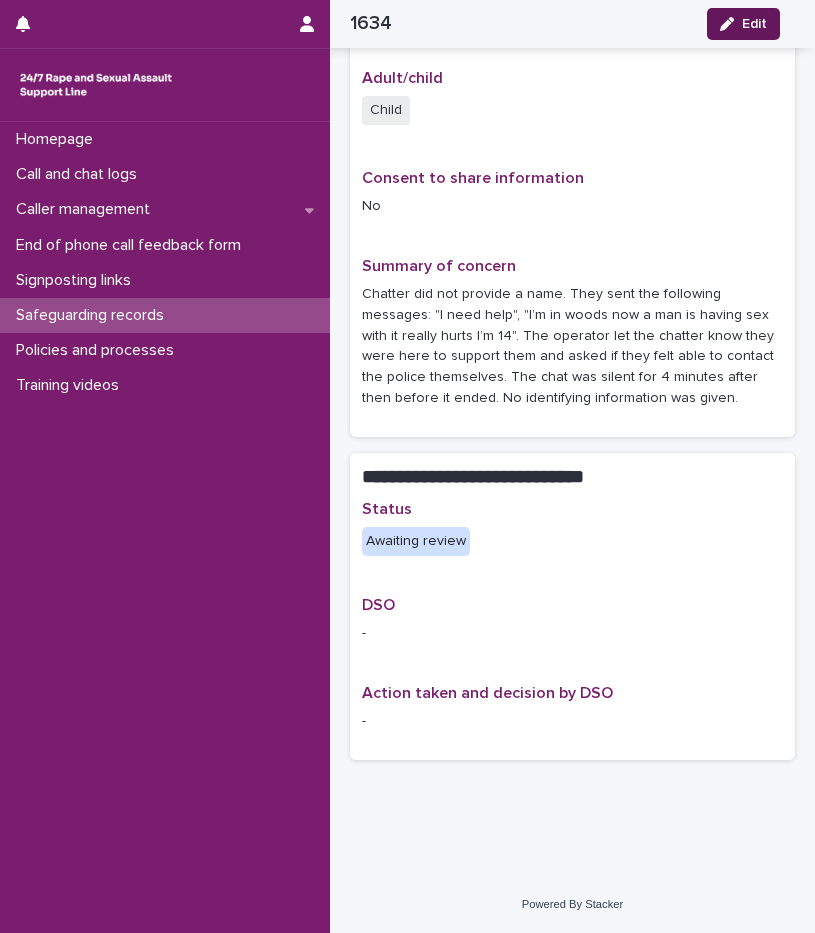 click on "Edit" at bounding box center [754, 24] 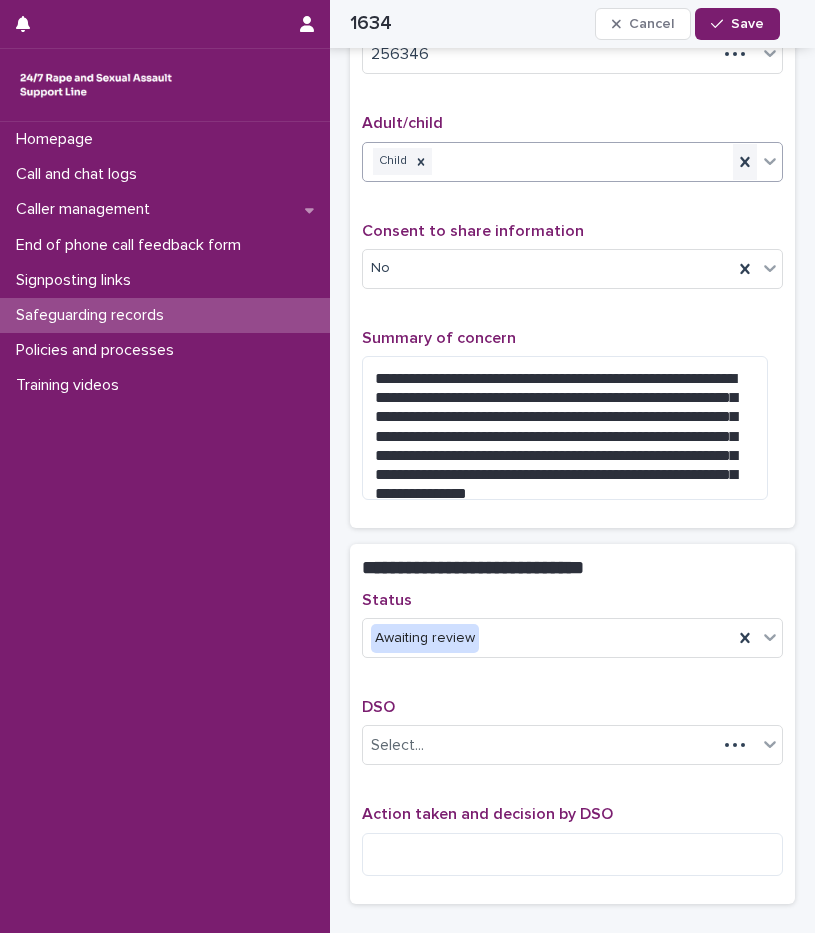 scroll, scrollTop: 506, scrollLeft: 0, axis: vertical 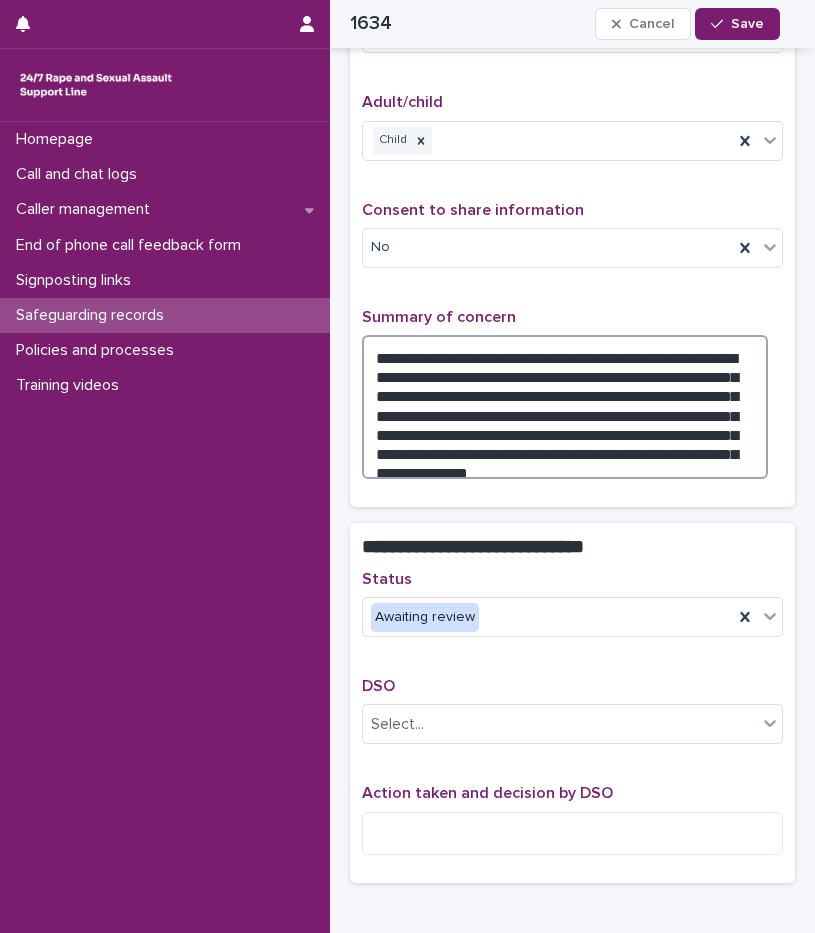 click on "**********" at bounding box center [565, 407] 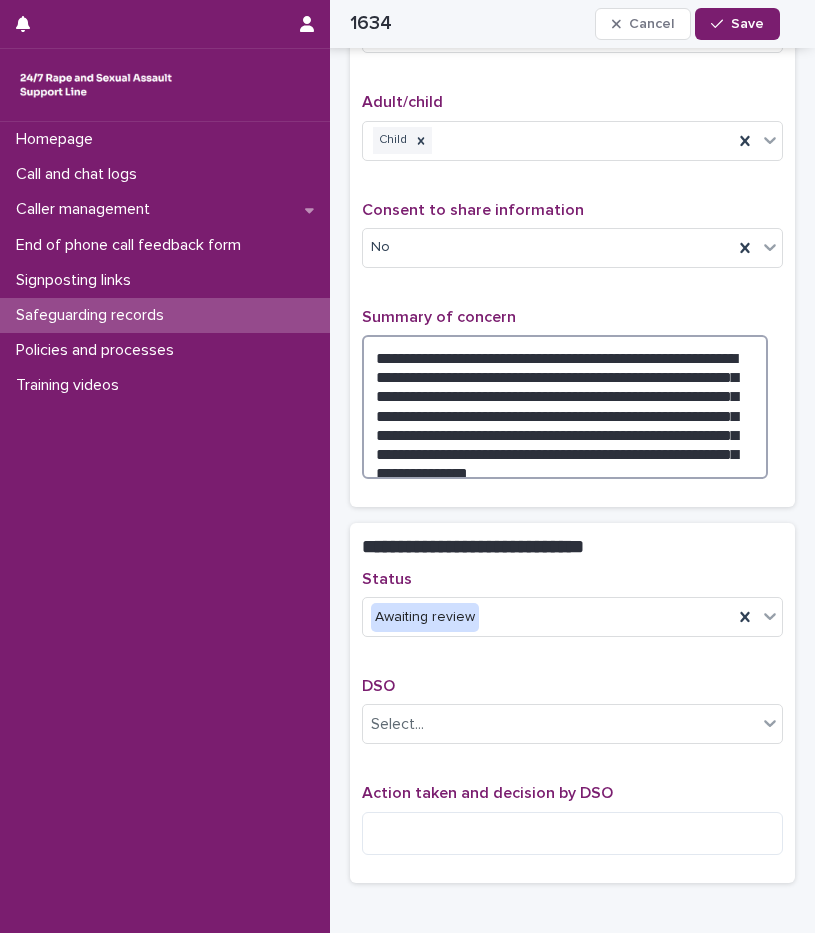 click on "**********" at bounding box center (565, 407) 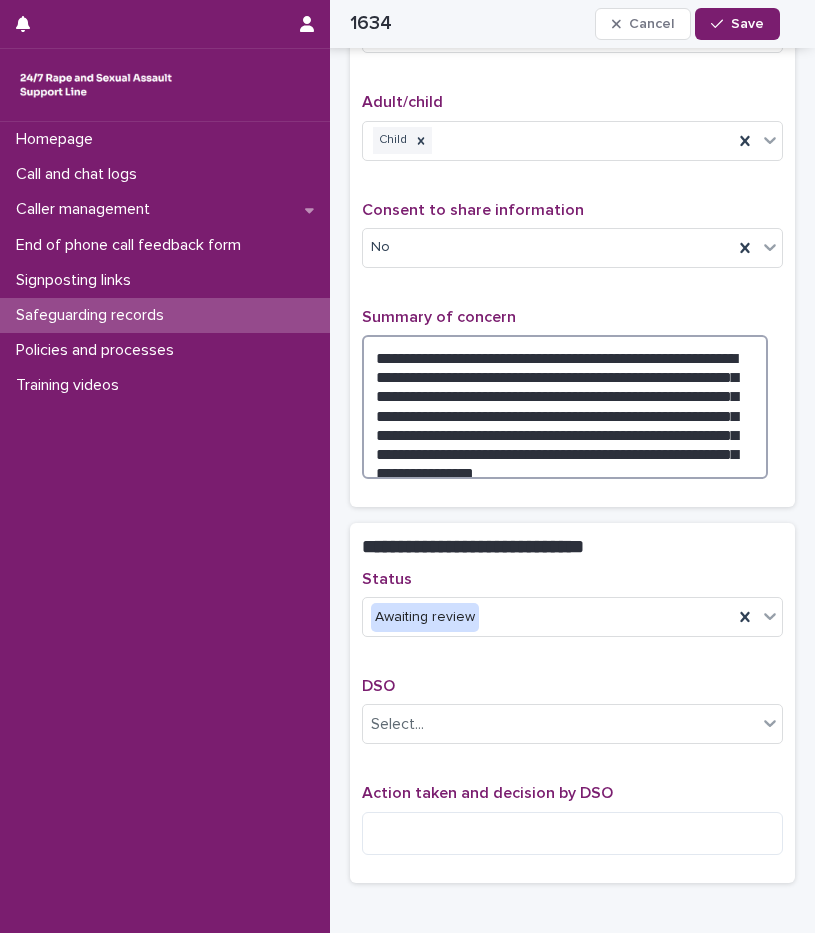 drag, startPoint x: 562, startPoint y: 445, endPoint x: 596, endPoint y: 445, distance: 34 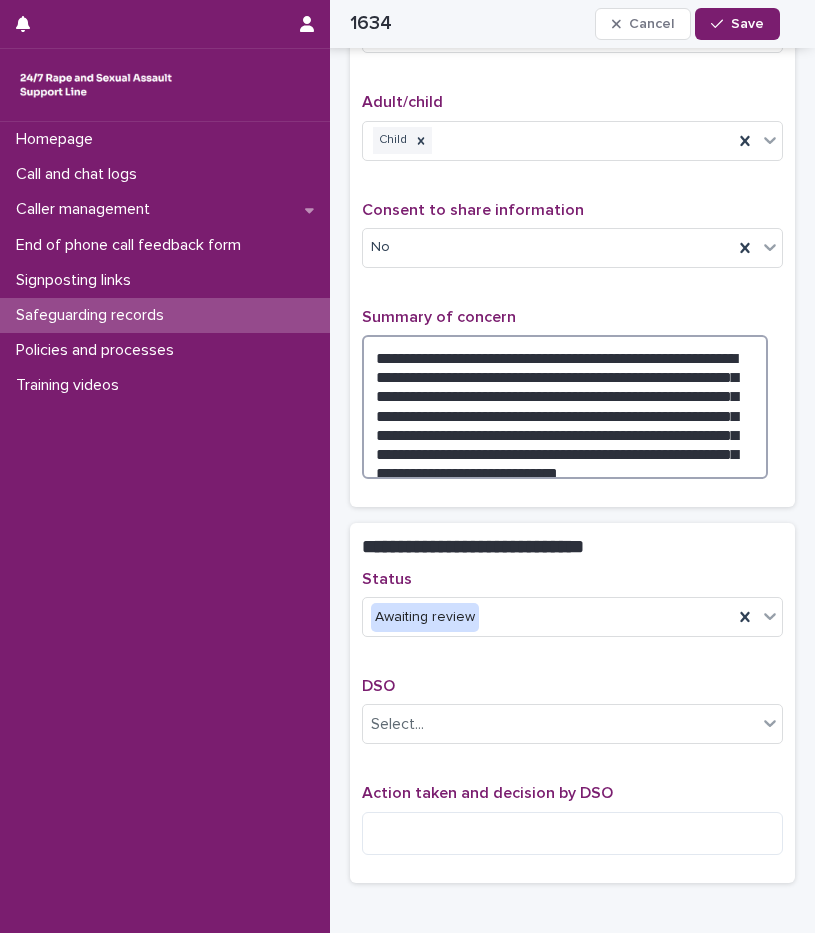 click on "**********" at bounding box center [565, 407] 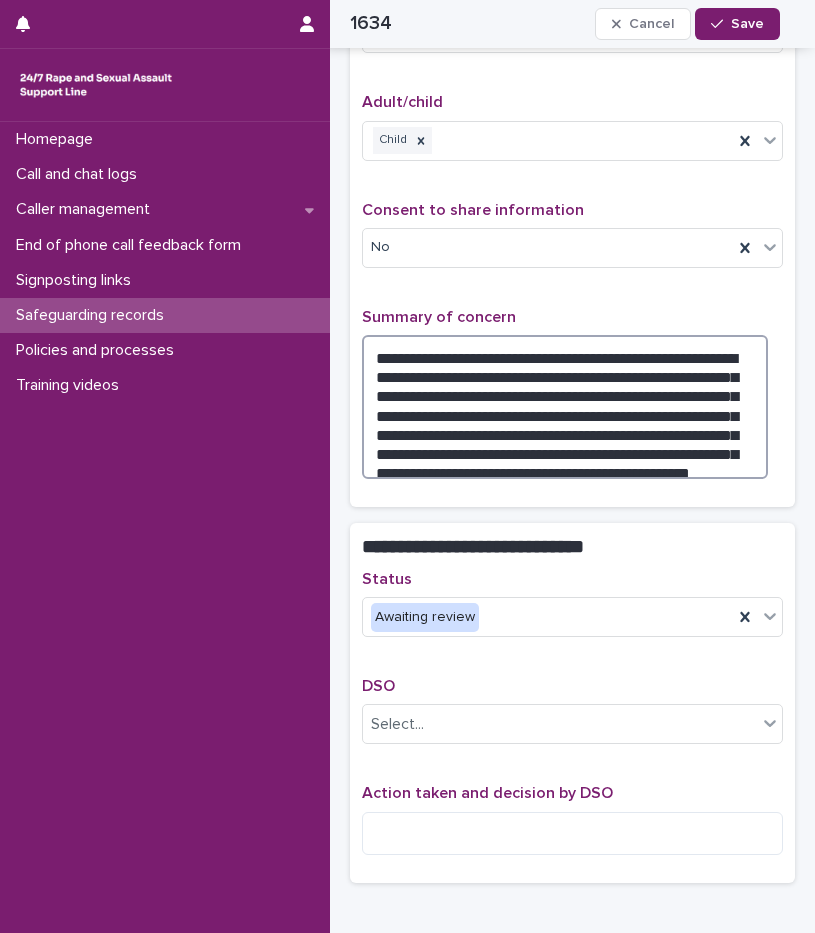 type on "**********" 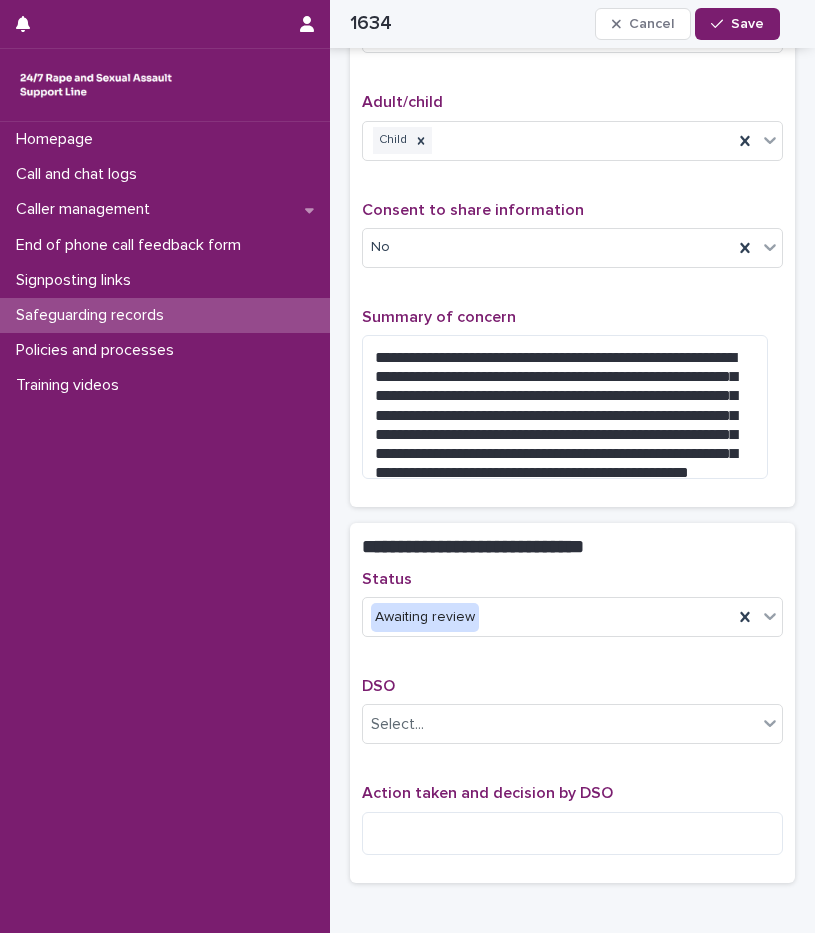 click on "**********" at bounding box center (572, 89) 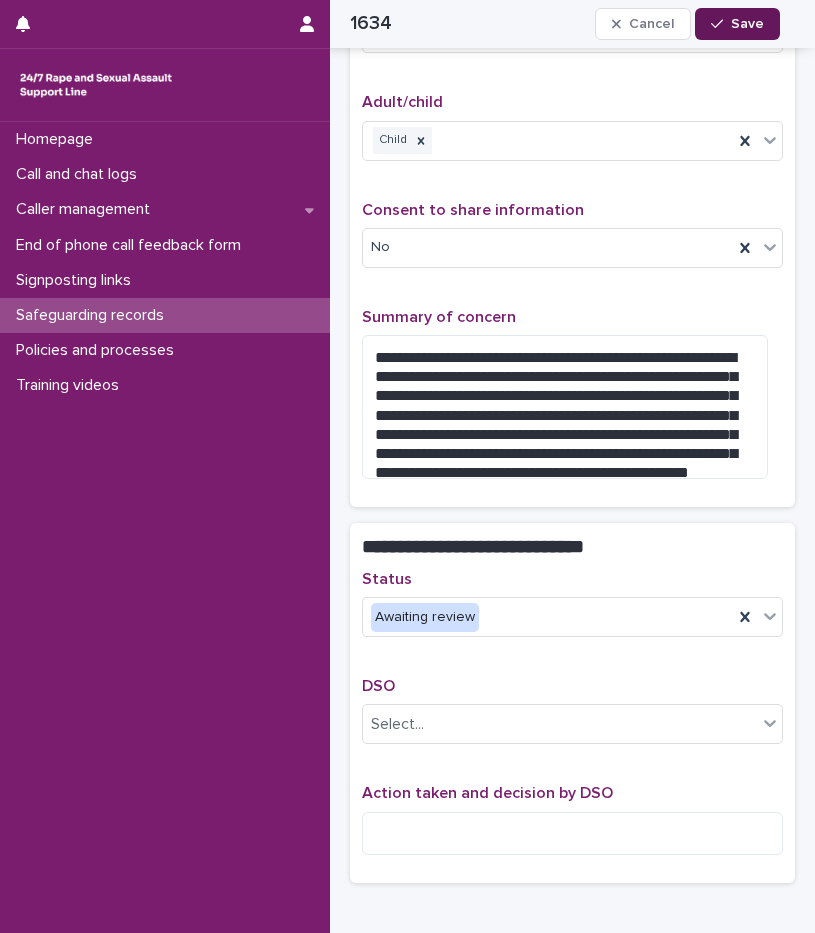 click on "Save" at bounding box center [747, 24] 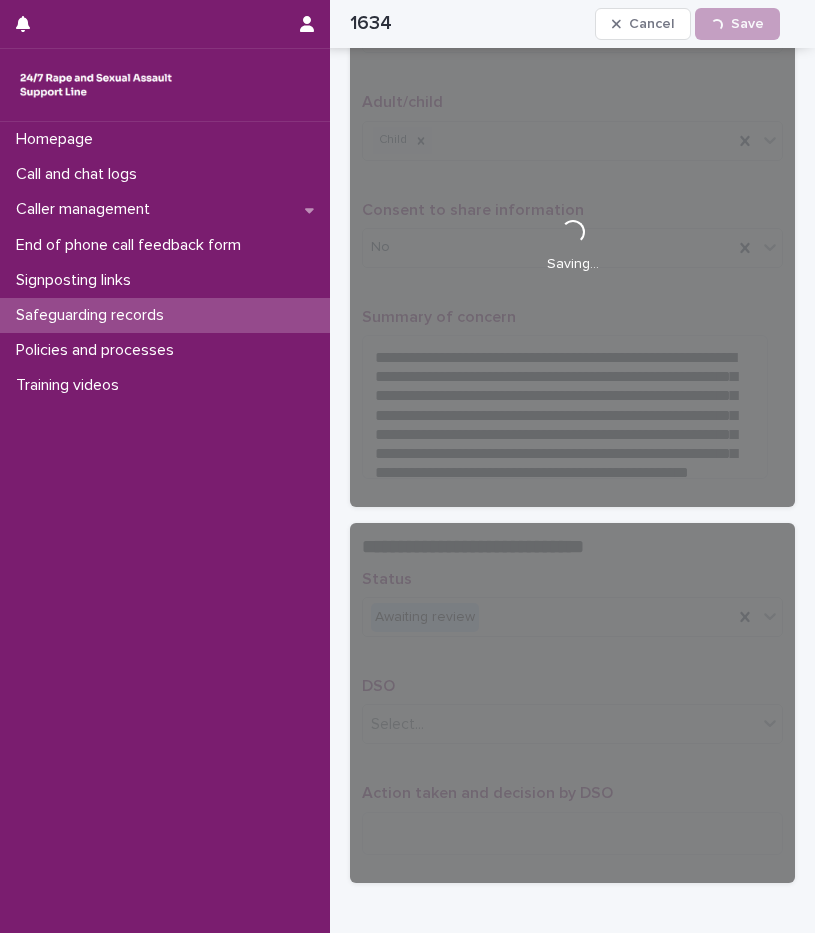 scroll, scrollTop: 444, scrollLeft: 0, axis: vertical 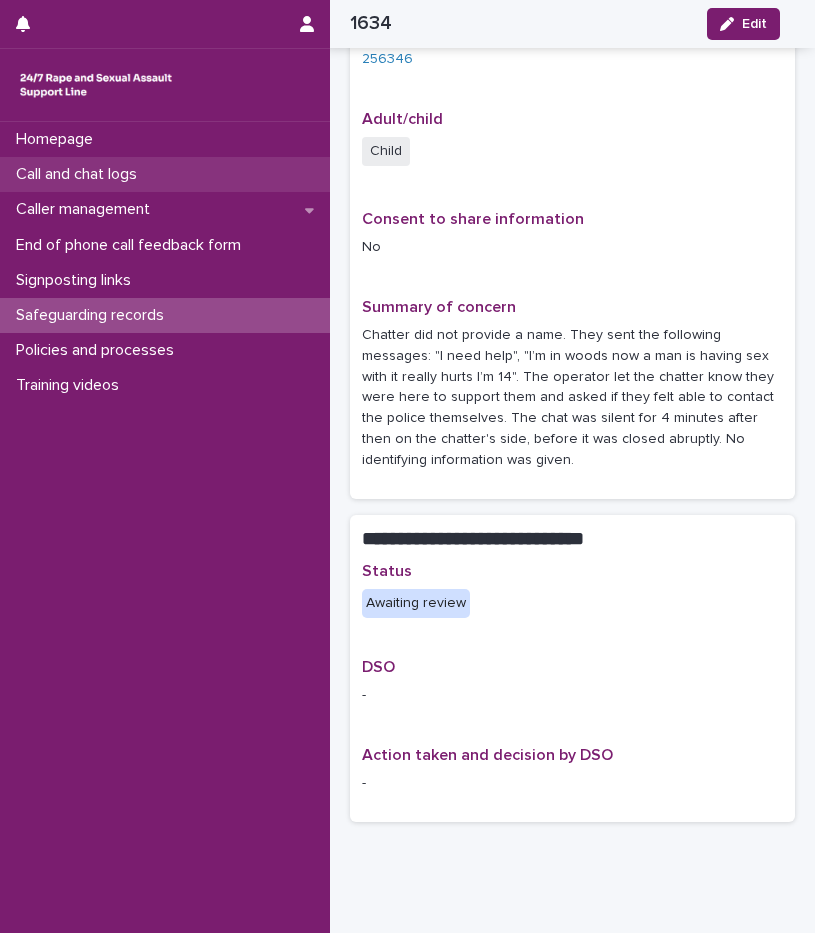 click on "Call and chat logs" at bounding box center [80, 174] 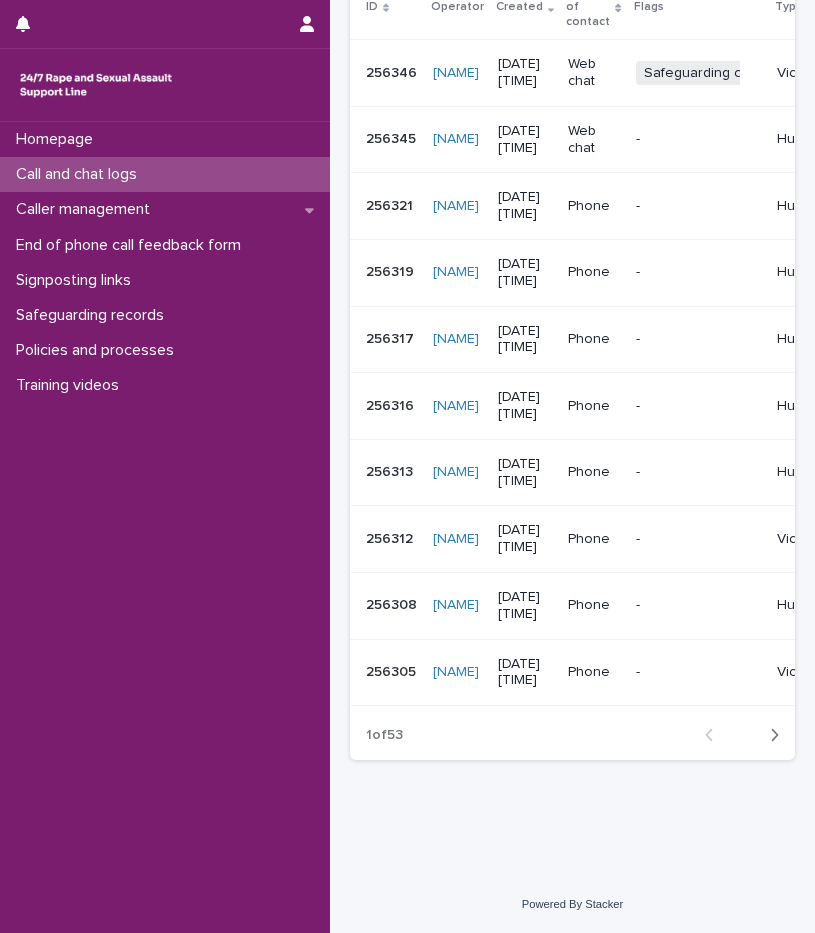 scroll, scrollTop: 0, scrollLeft: 0, axis: both 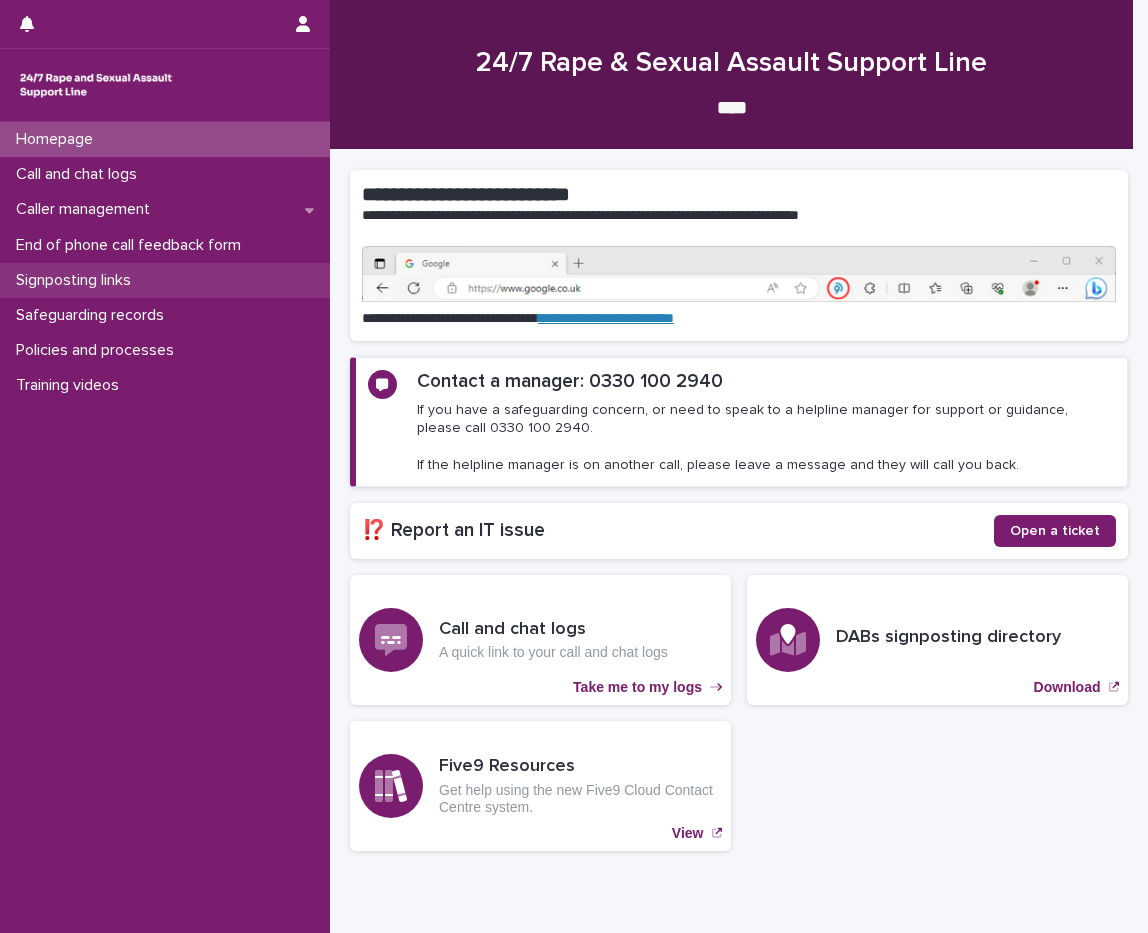 click on "Signposting links" at bounding box center (77, 280) 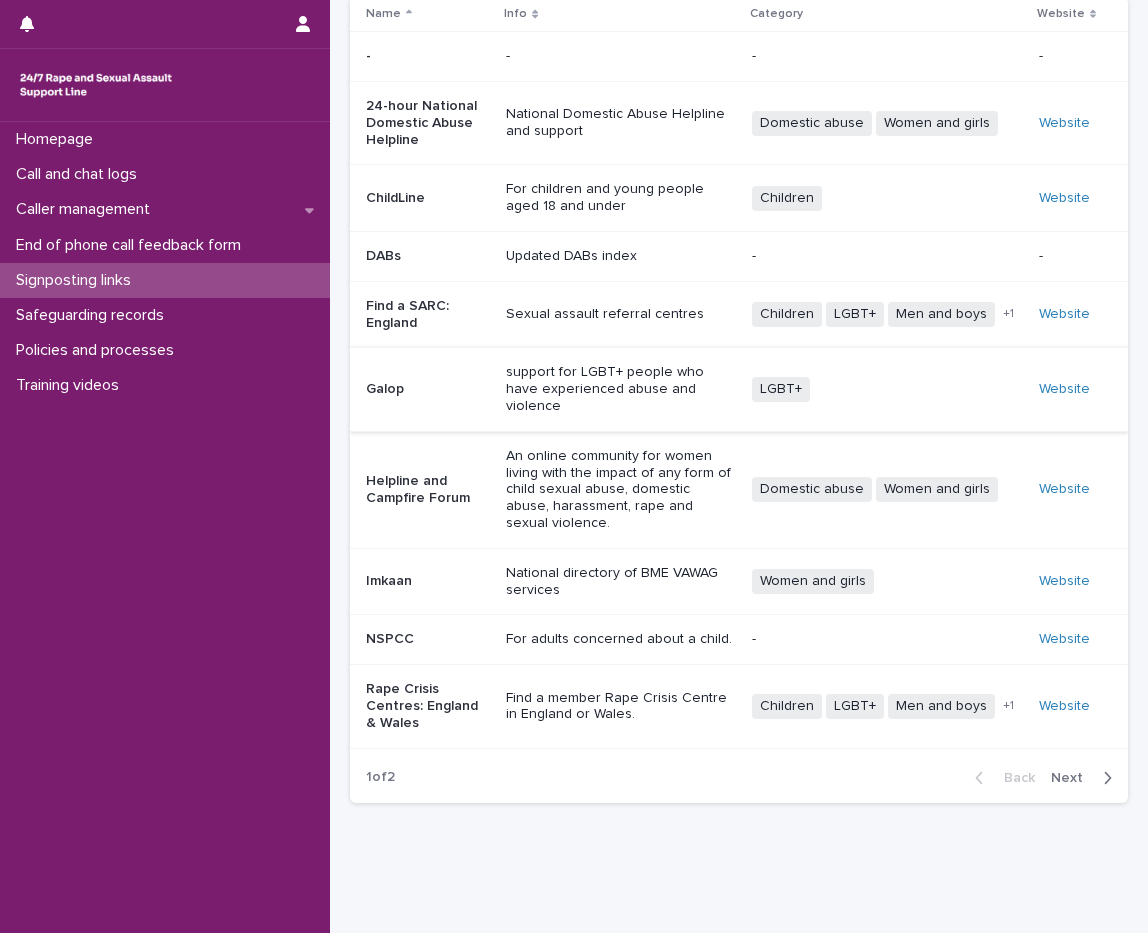 scroll, scrollTop: 218, scrollLeft: 0, axis: vertical 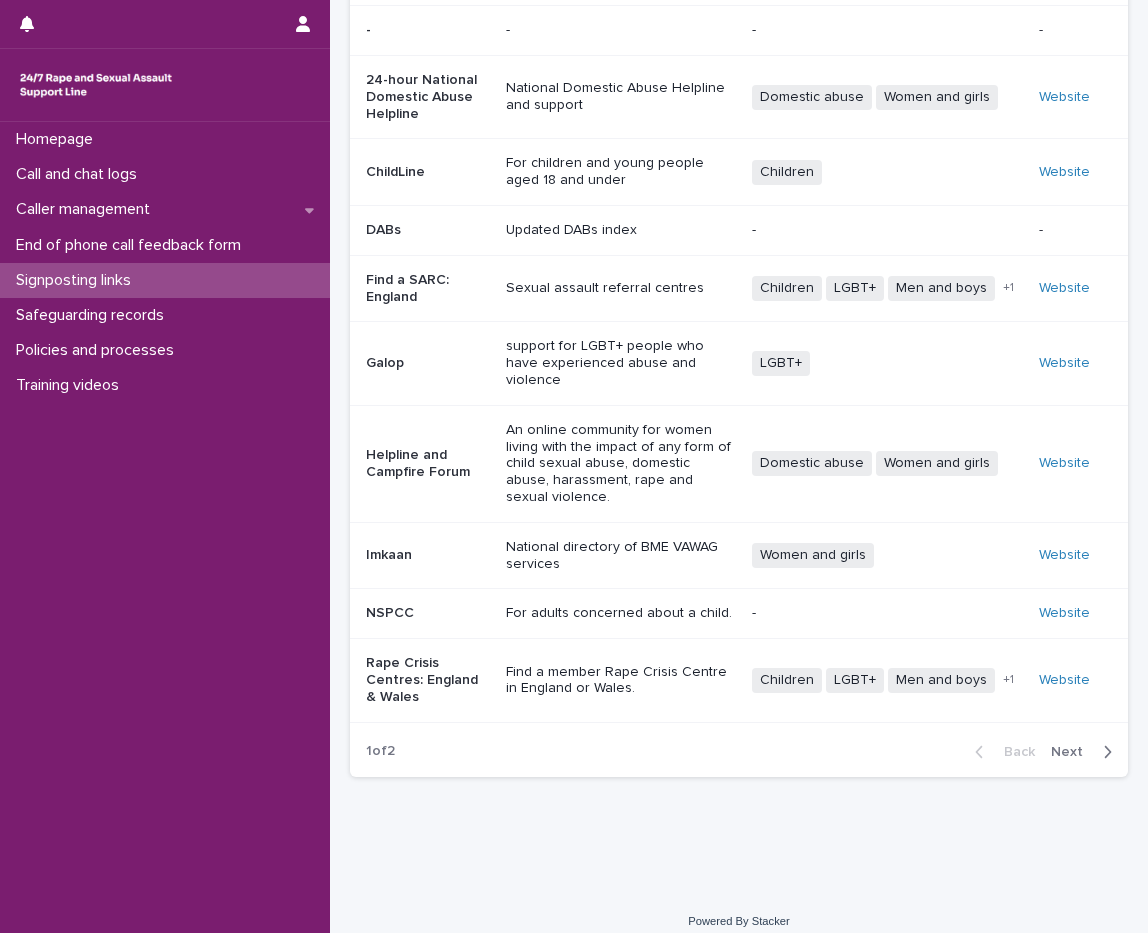 click on "Next" at bounding box center [1073, 752] 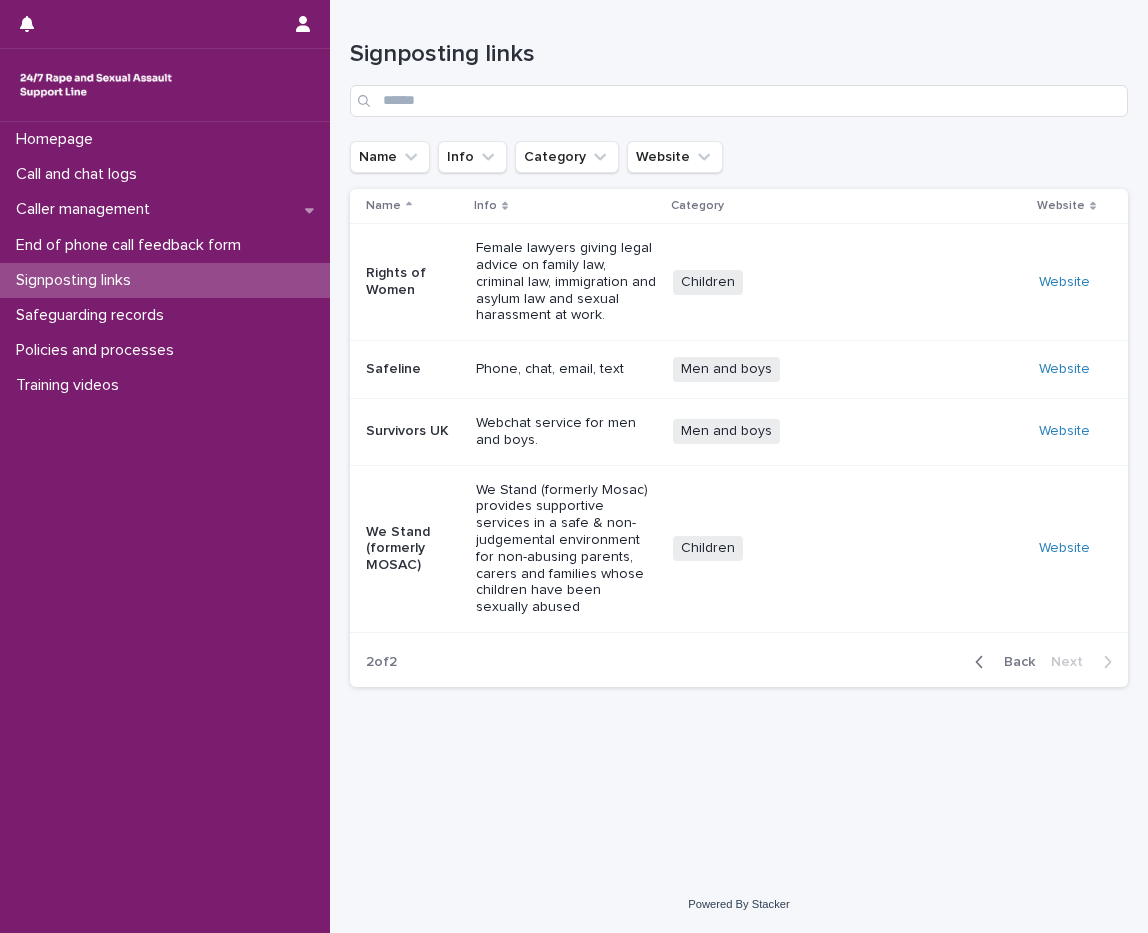 scroll, scrollTop: 0, scrollLeft: 0, axis: both 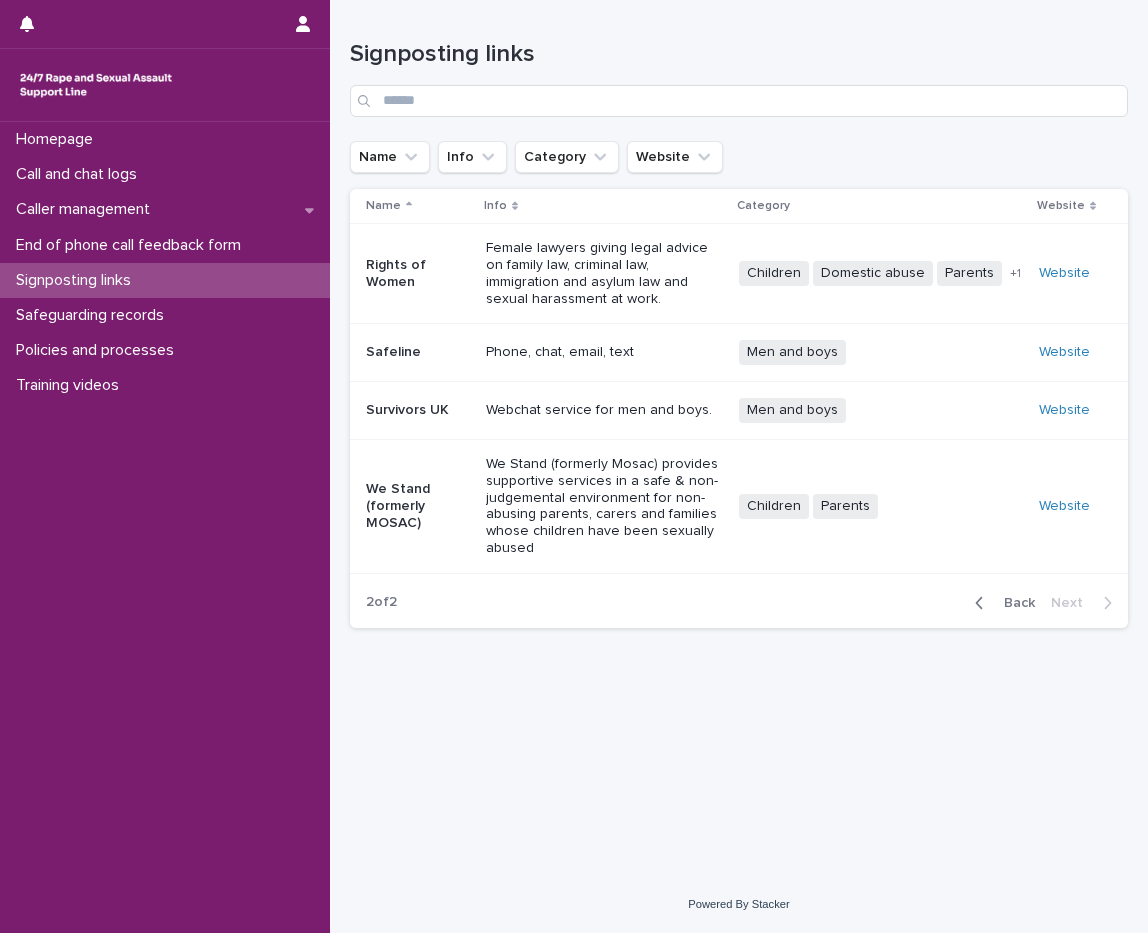 click on "Safeline" at bounding box center (418, 352) 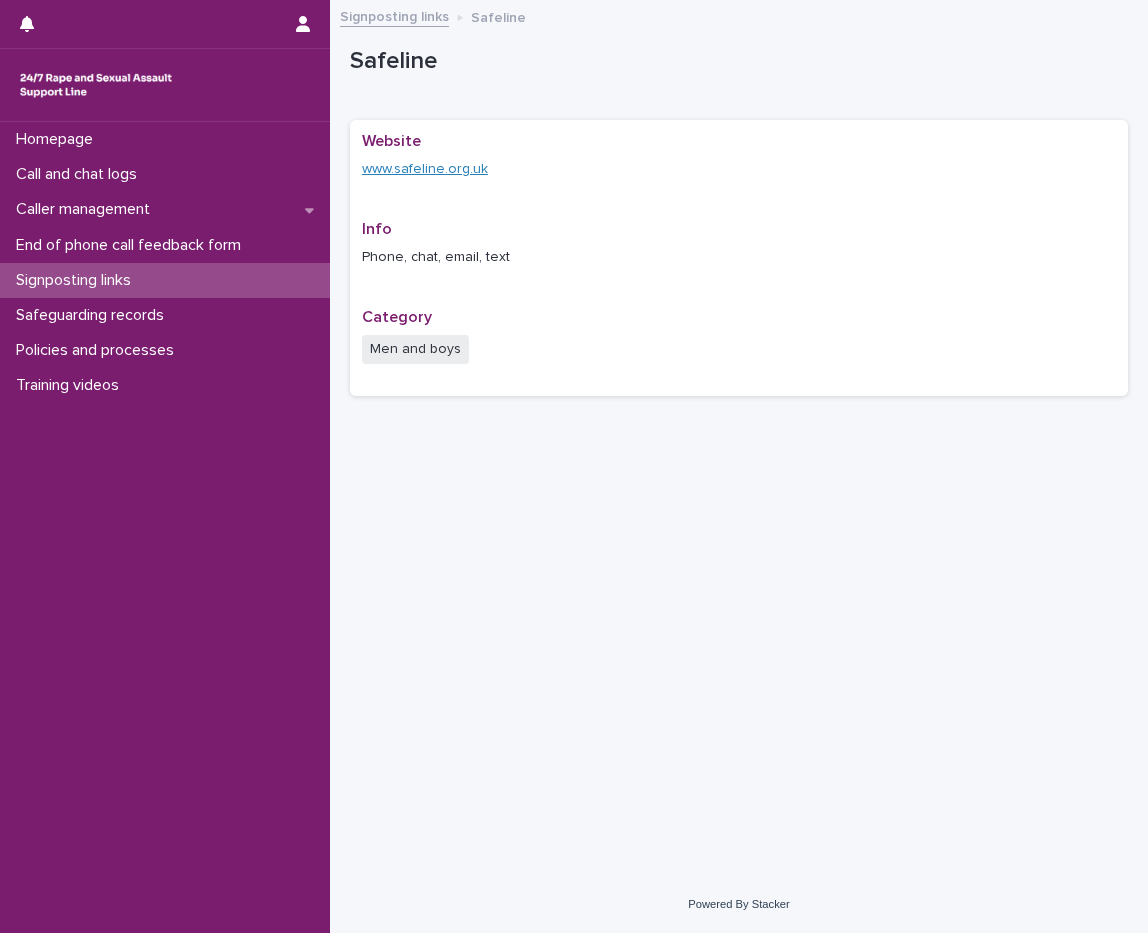 click on "www.safeline.org.uk" at bounding box center [425, 169] 